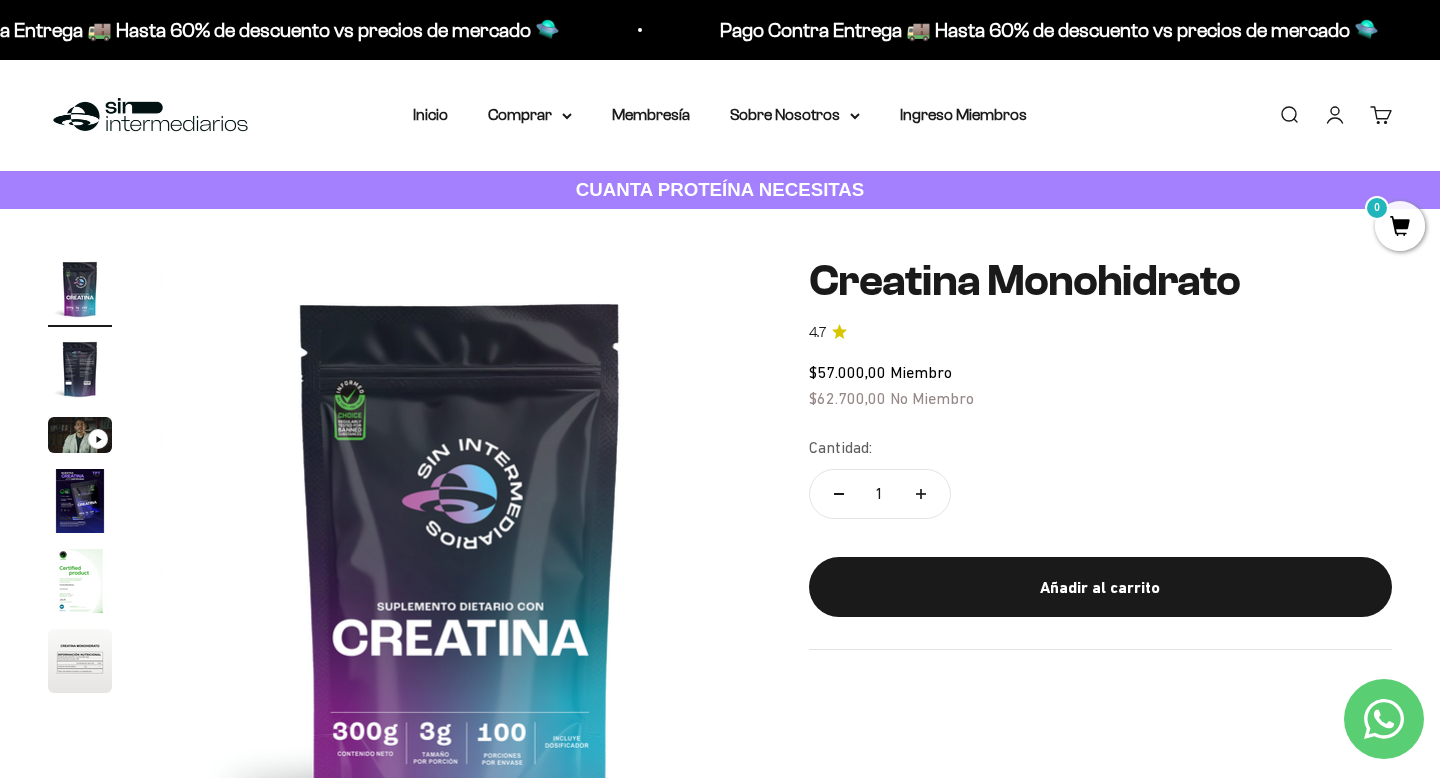 scroll, scrollTop: 0, scrollLeft: 0, axis: both 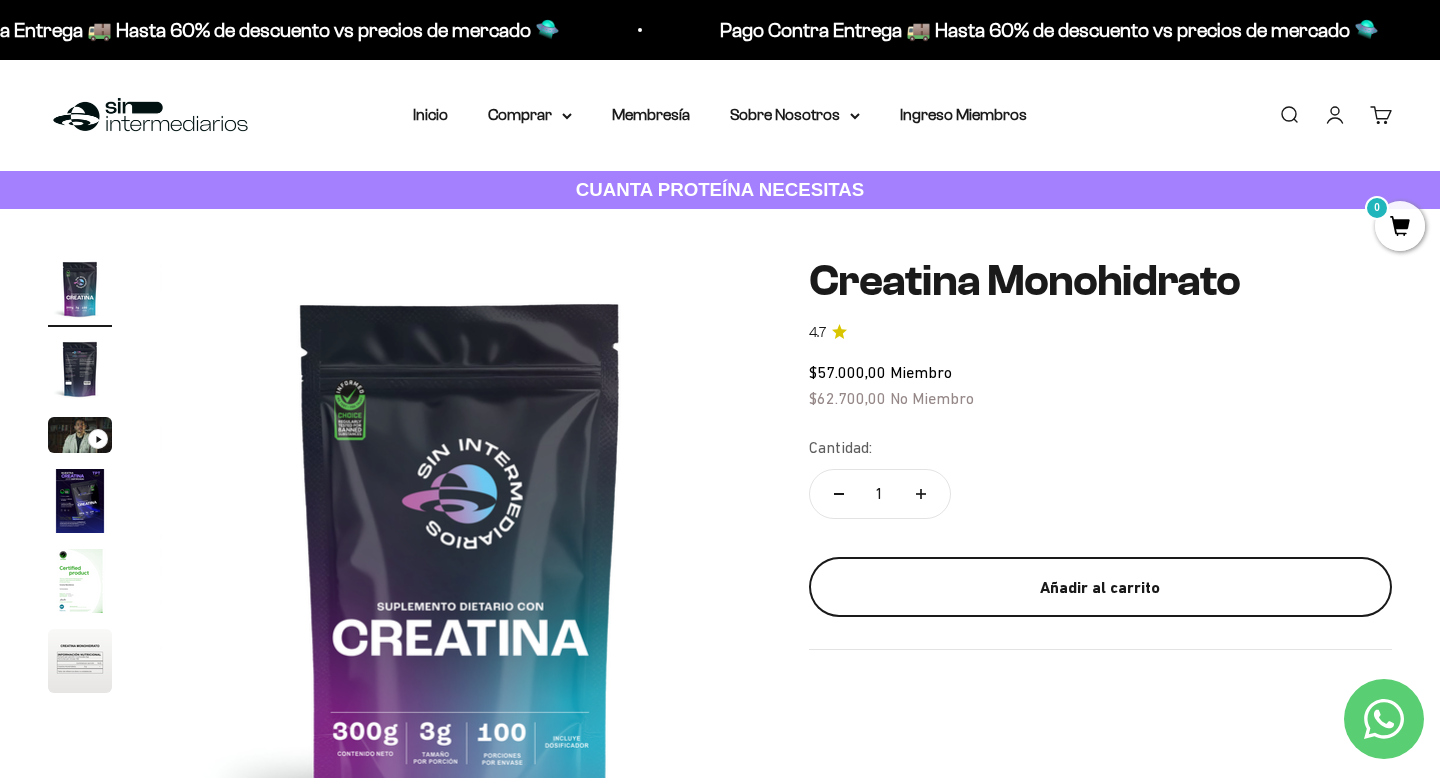 click on "Añadir al carrito" at bounding box center (1100, 588) 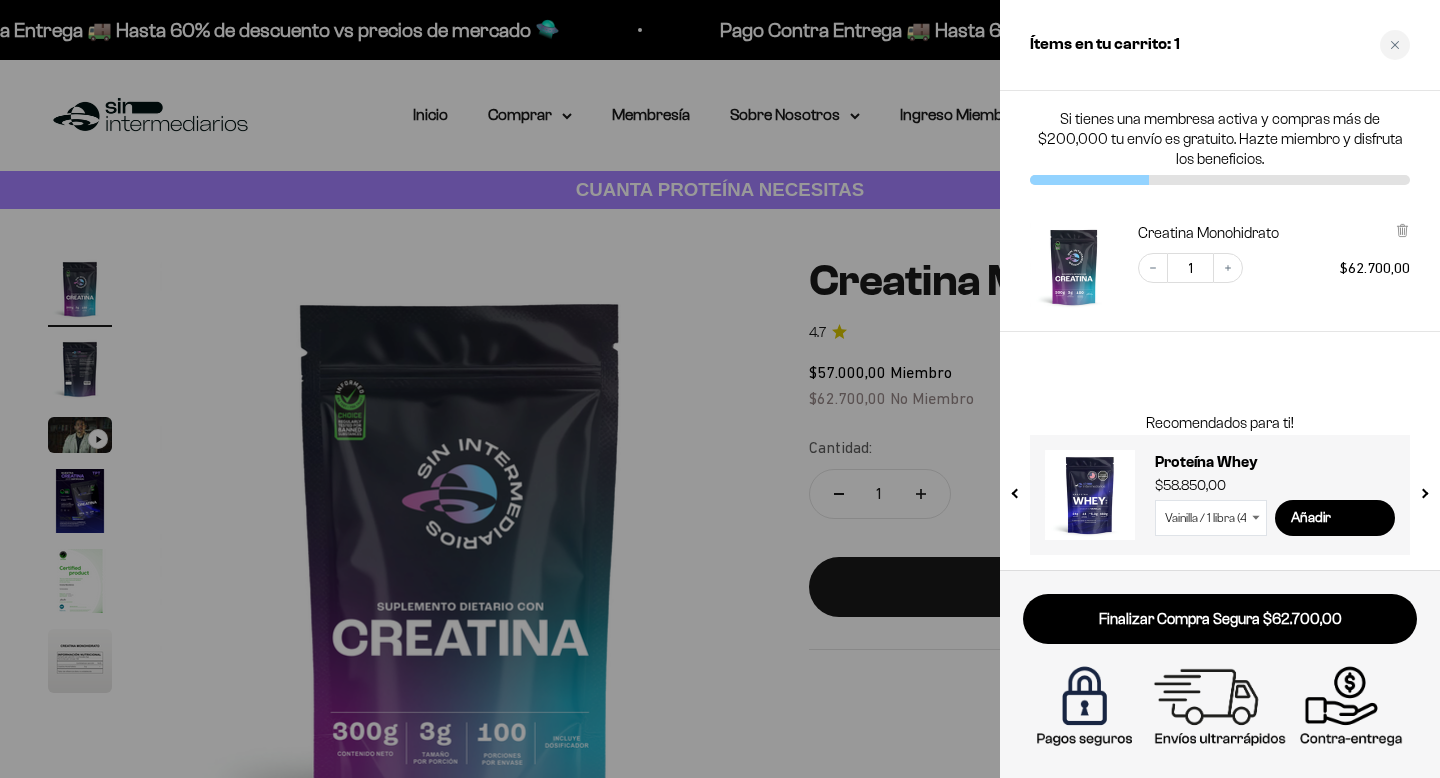 click at bounding box center (720, 389) 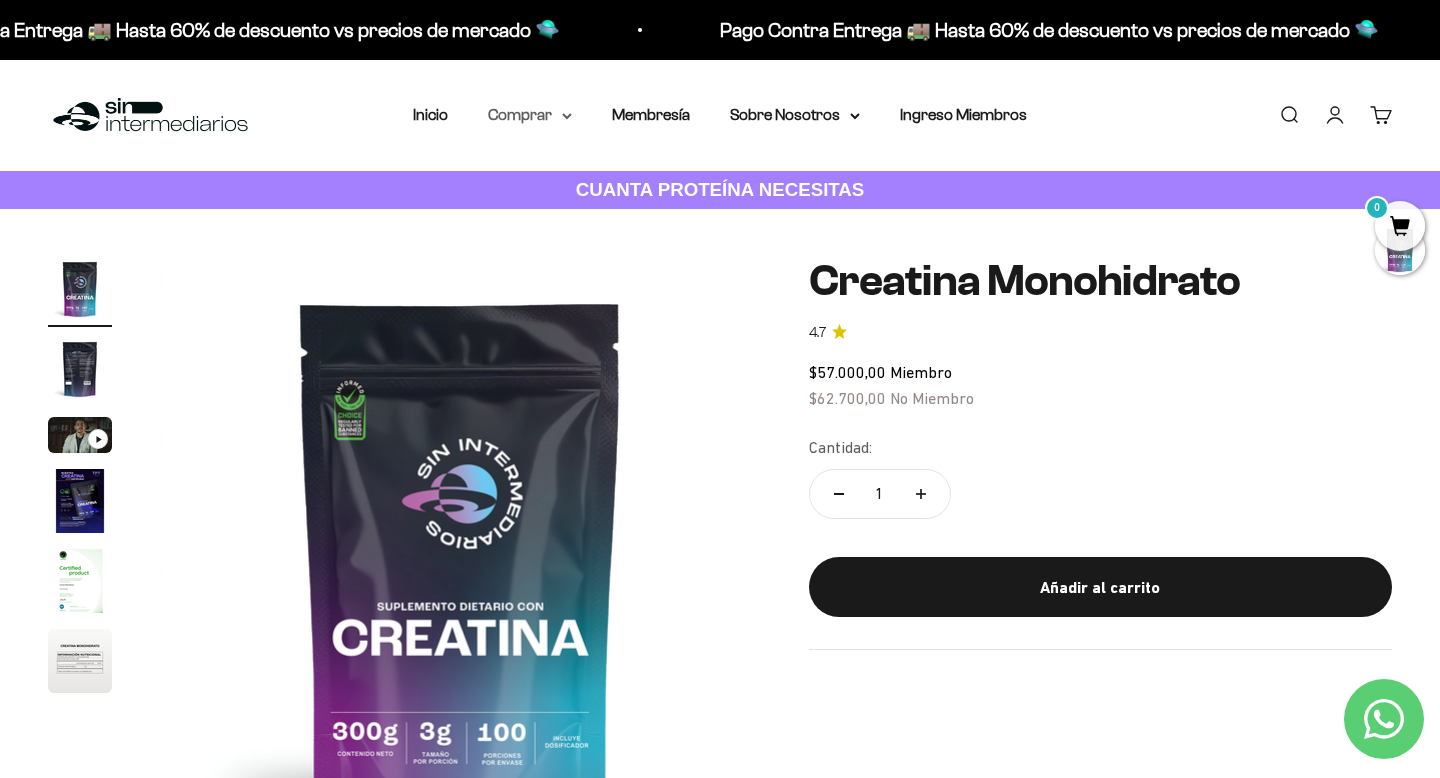 click 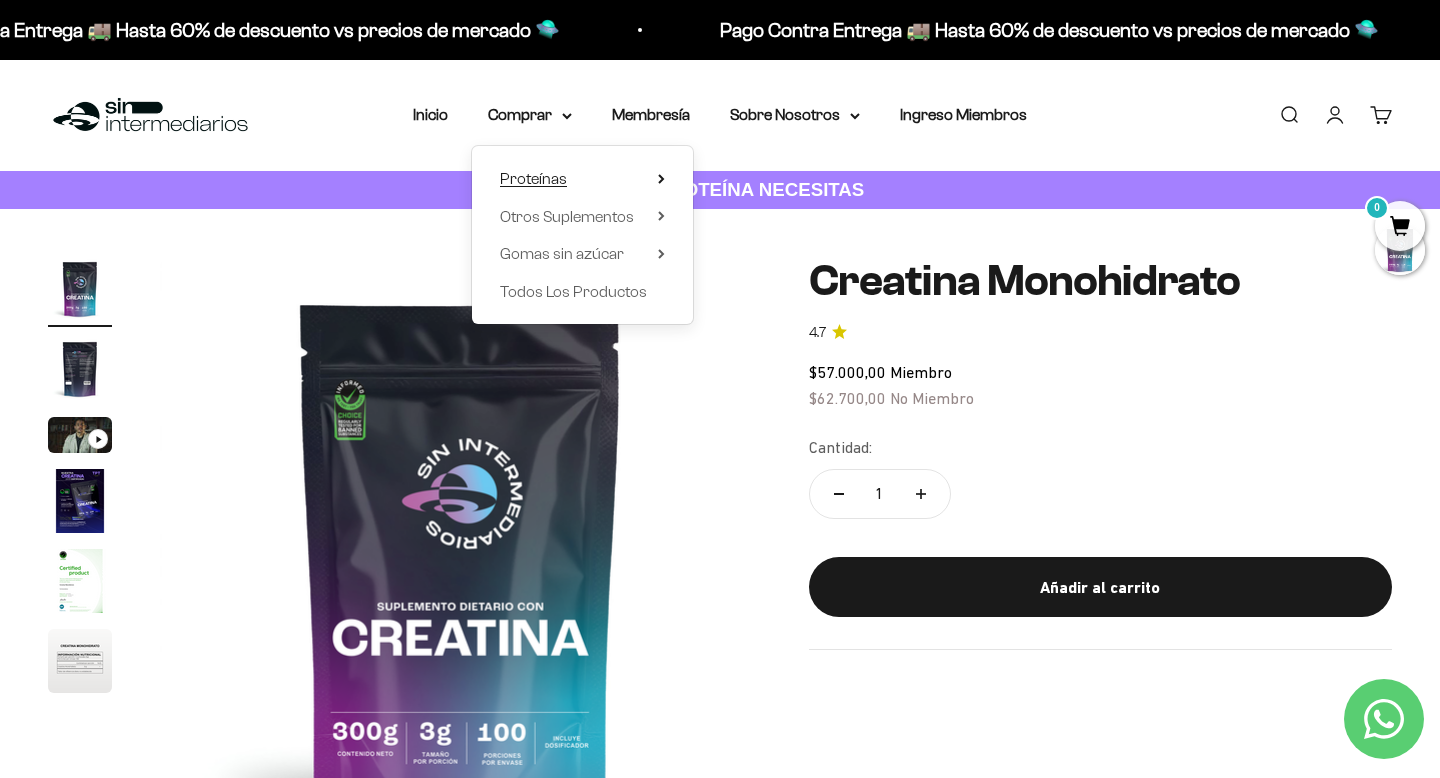 click 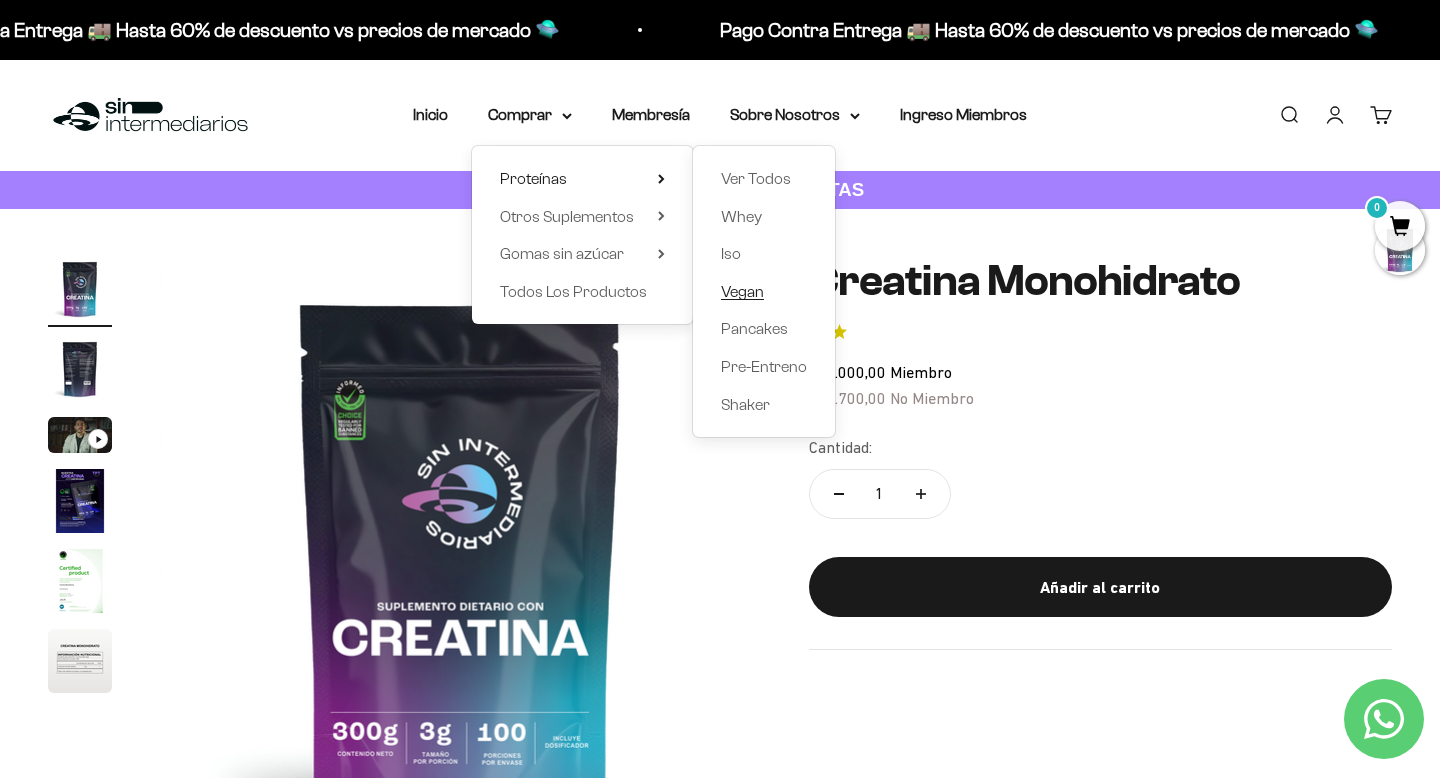 click on "Vegan" at bounding box center (742, 291) 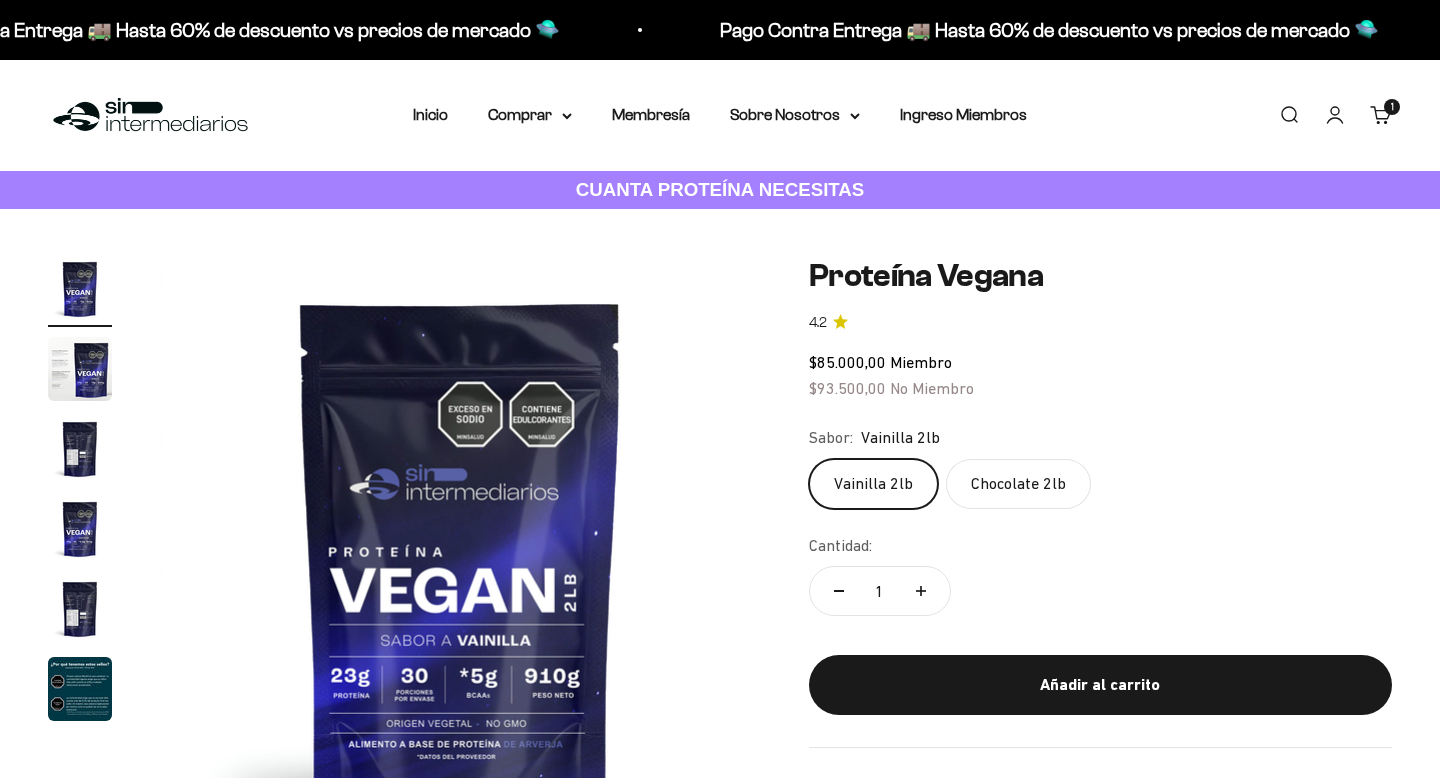 scroll, scrollTop: 0, scrollLeft: 0, axis: both 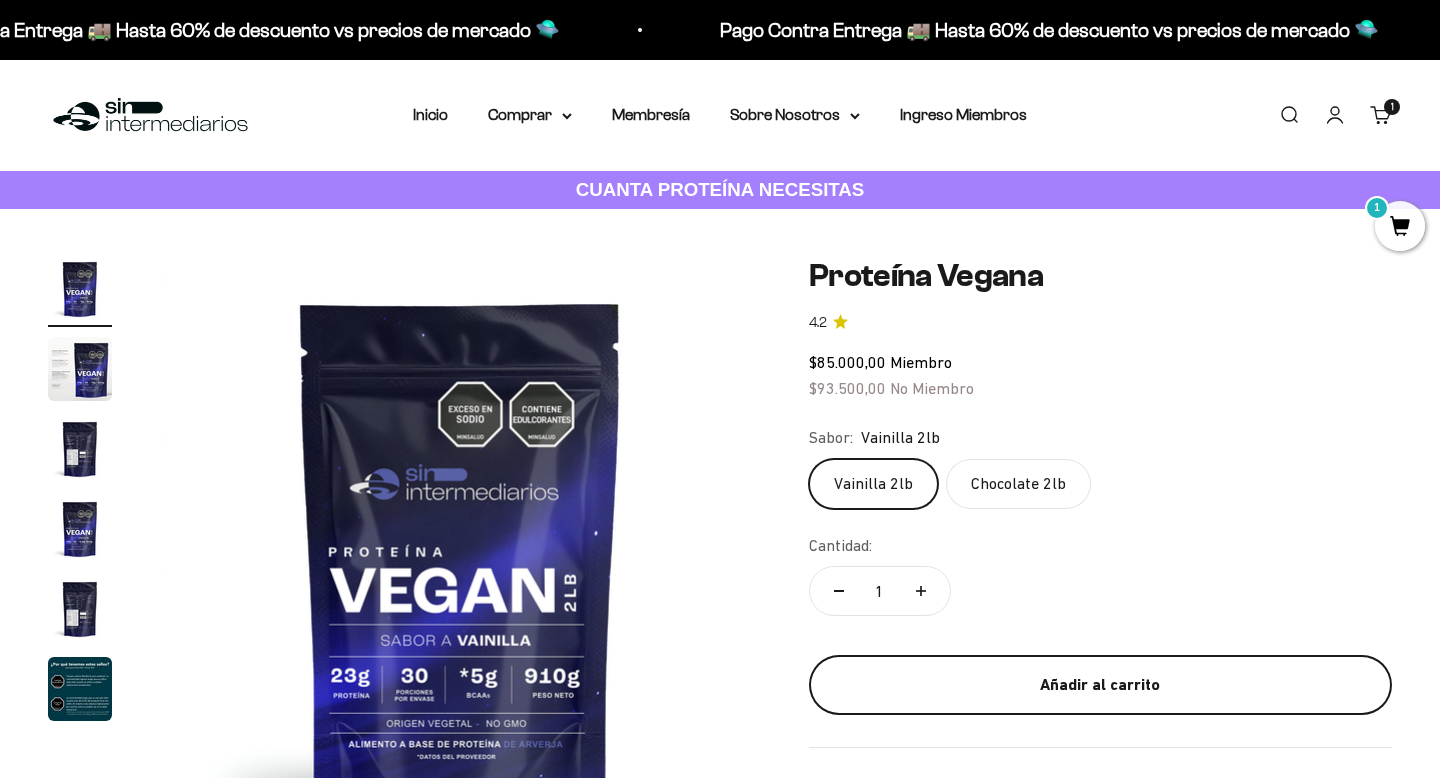 click on "Añadir al carrito" at bounding box center (1100, 685) 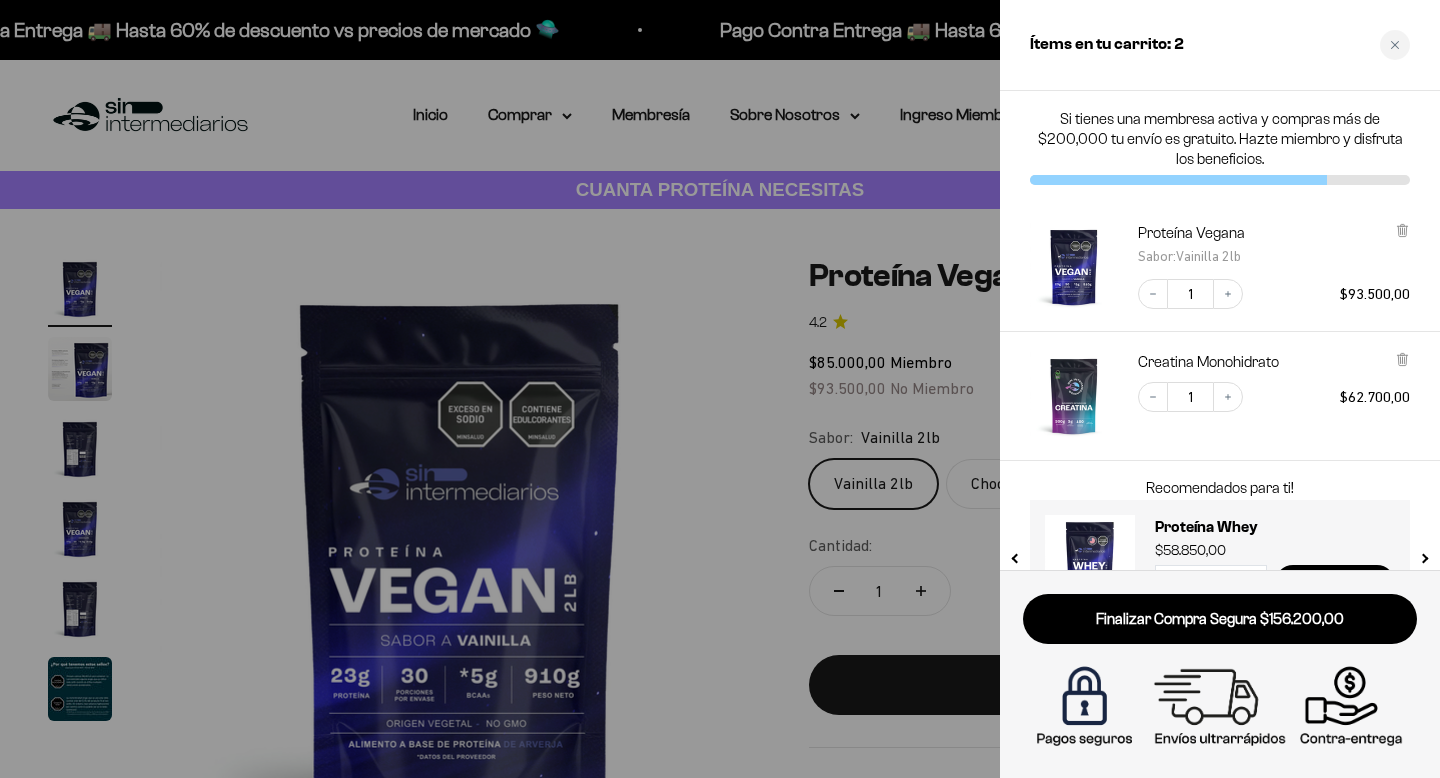 scroll, scrollTop: 0, scrollLeft: 0, axis: both 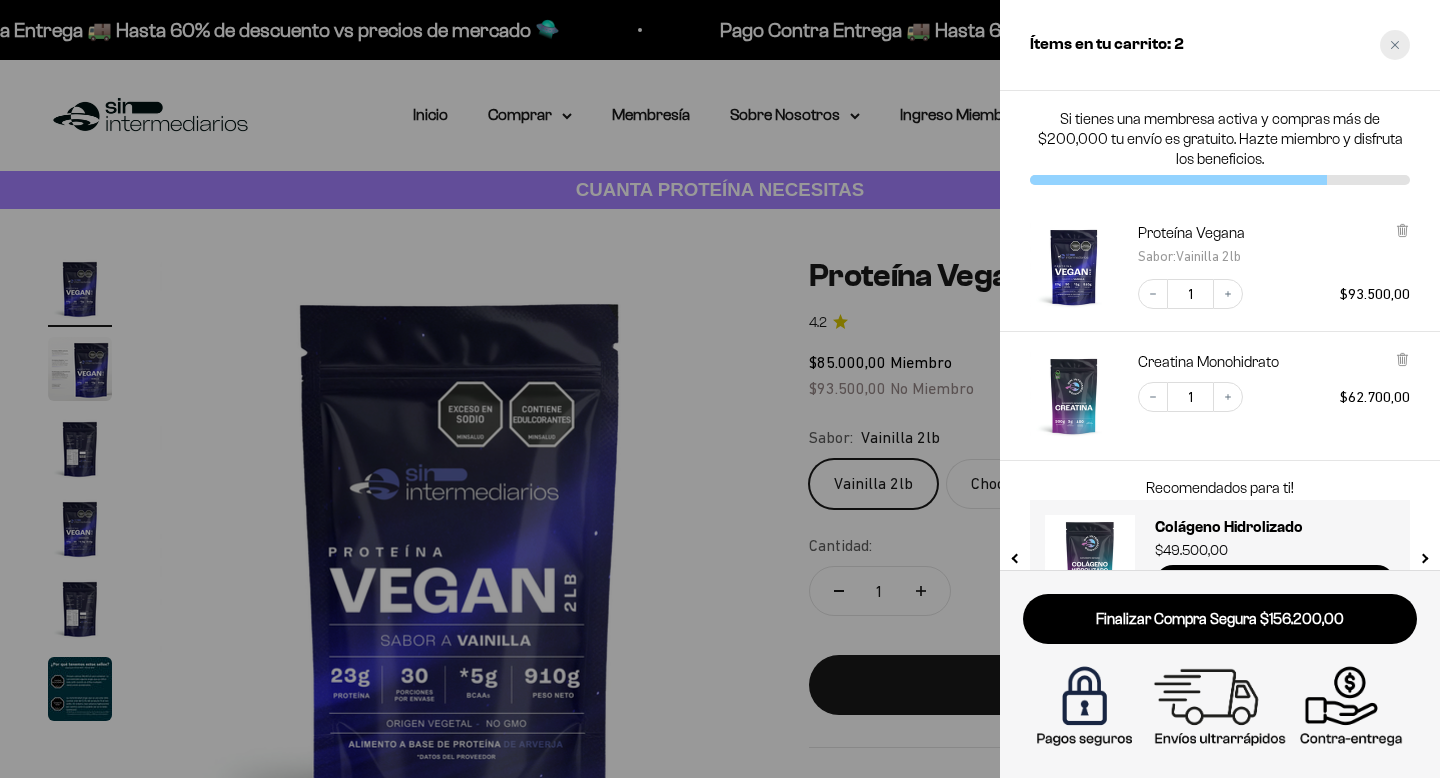 click at bounding box center (1395, 45) 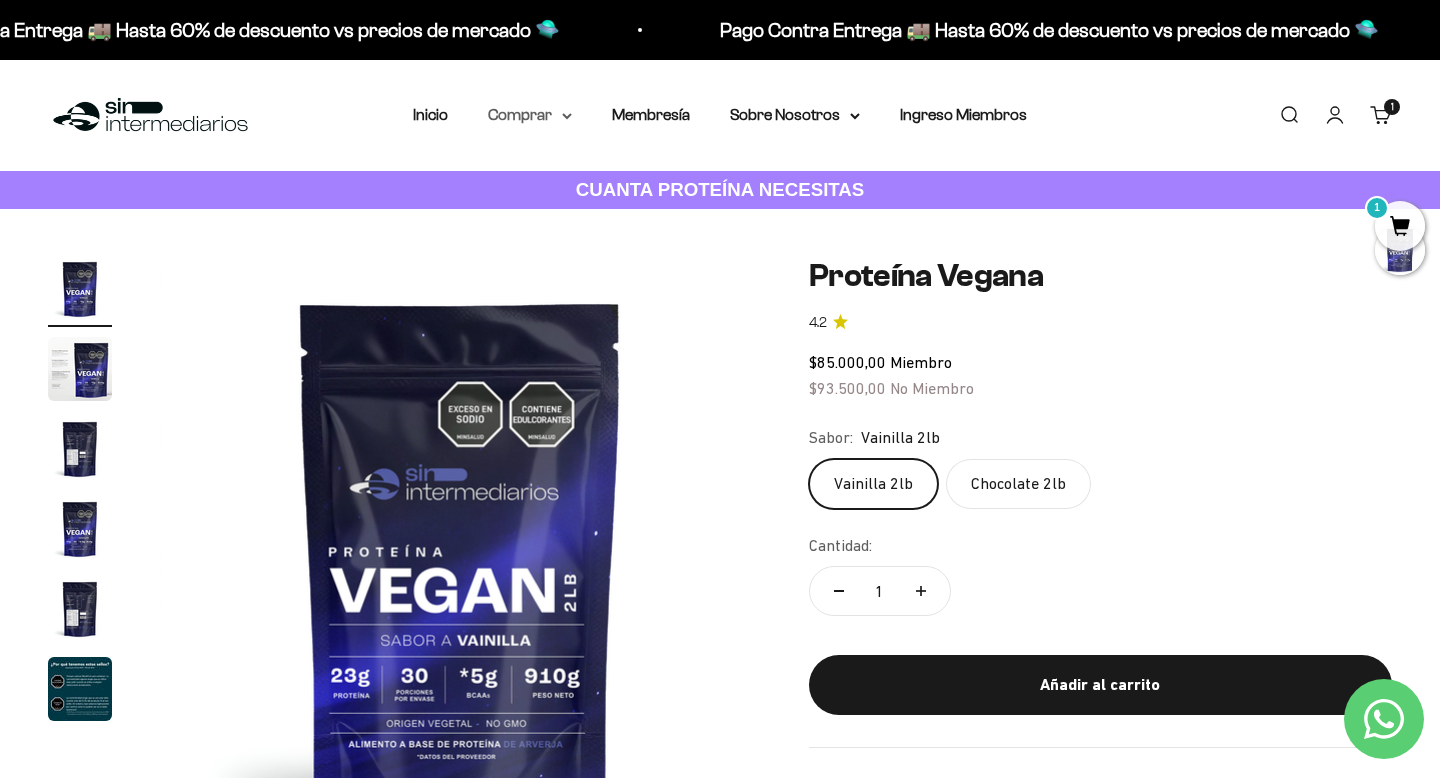 click 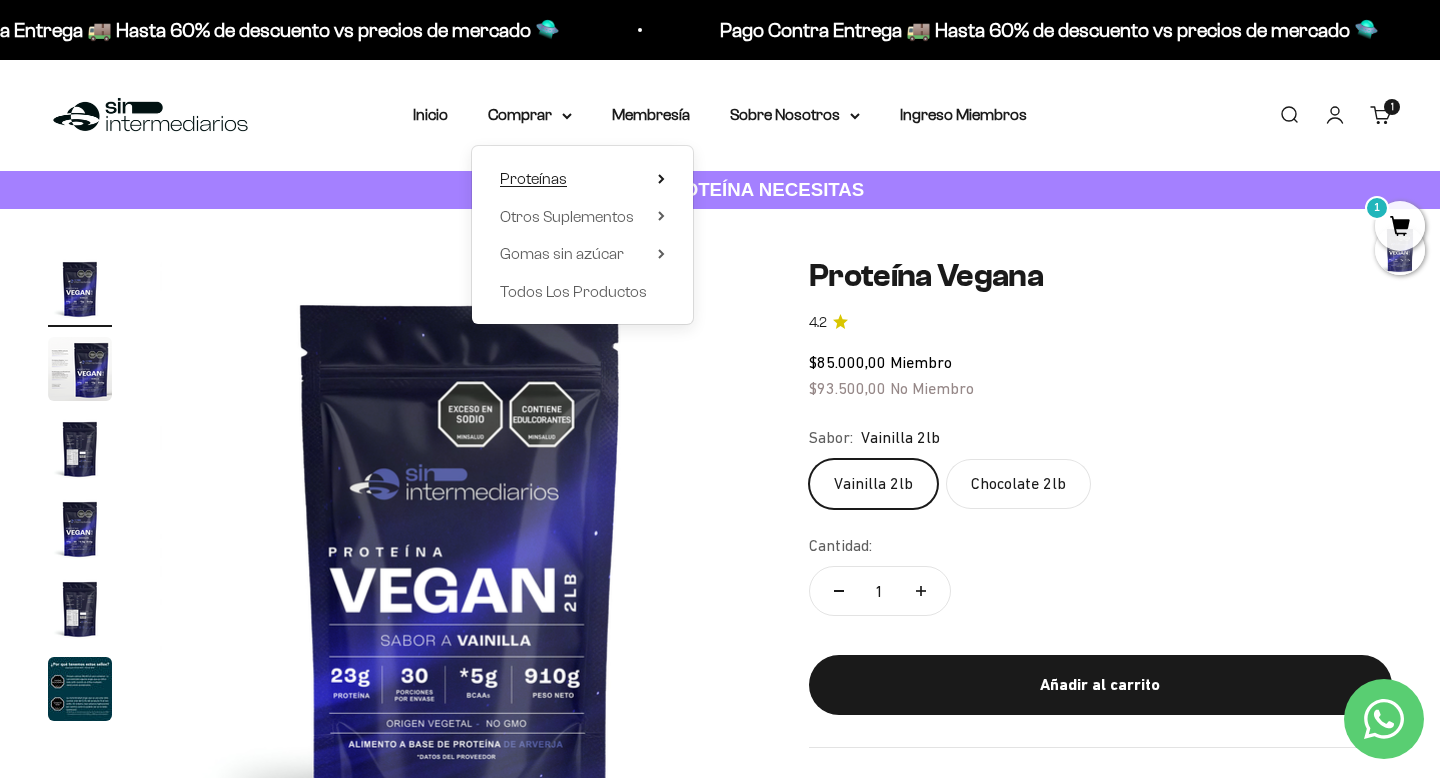 click 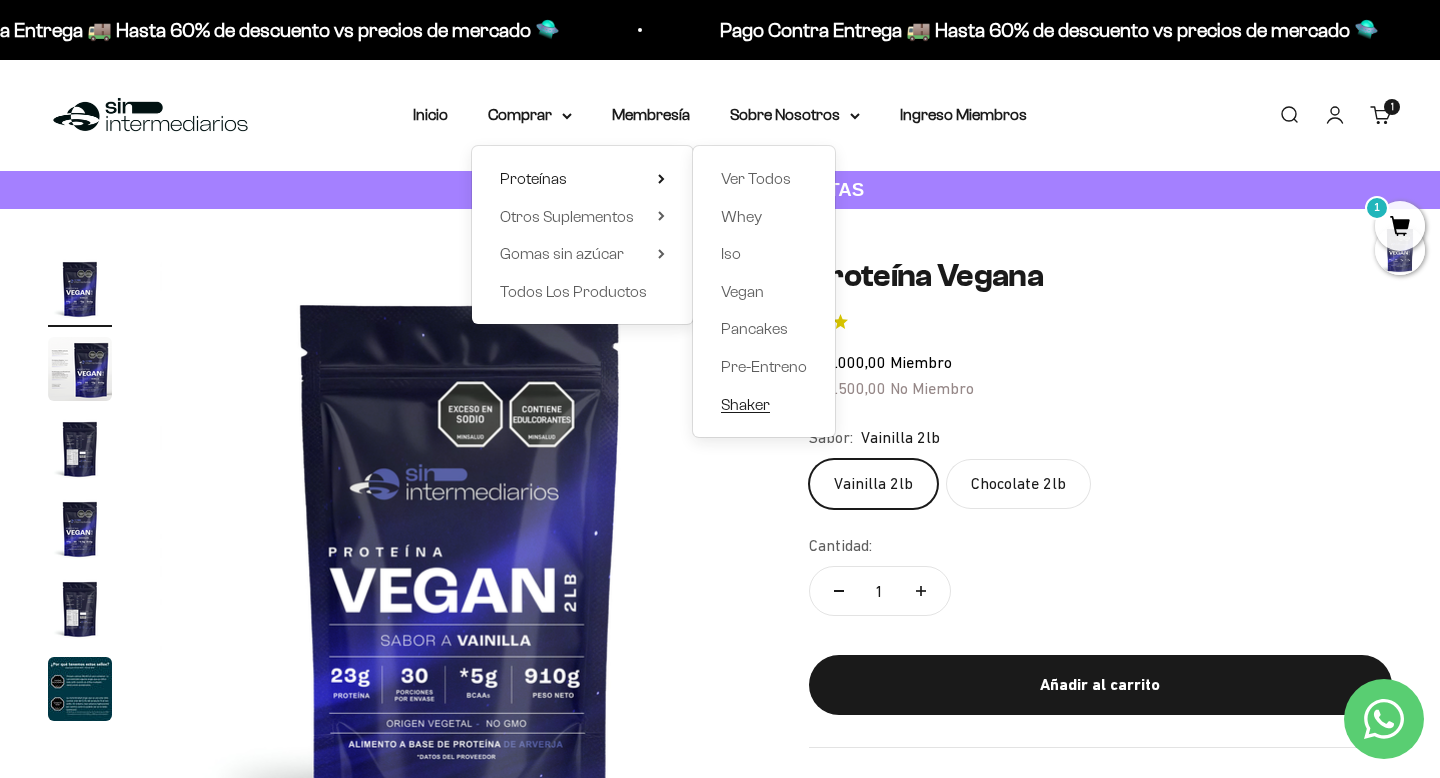click on "Shaker" at bounding box center (745, 404) 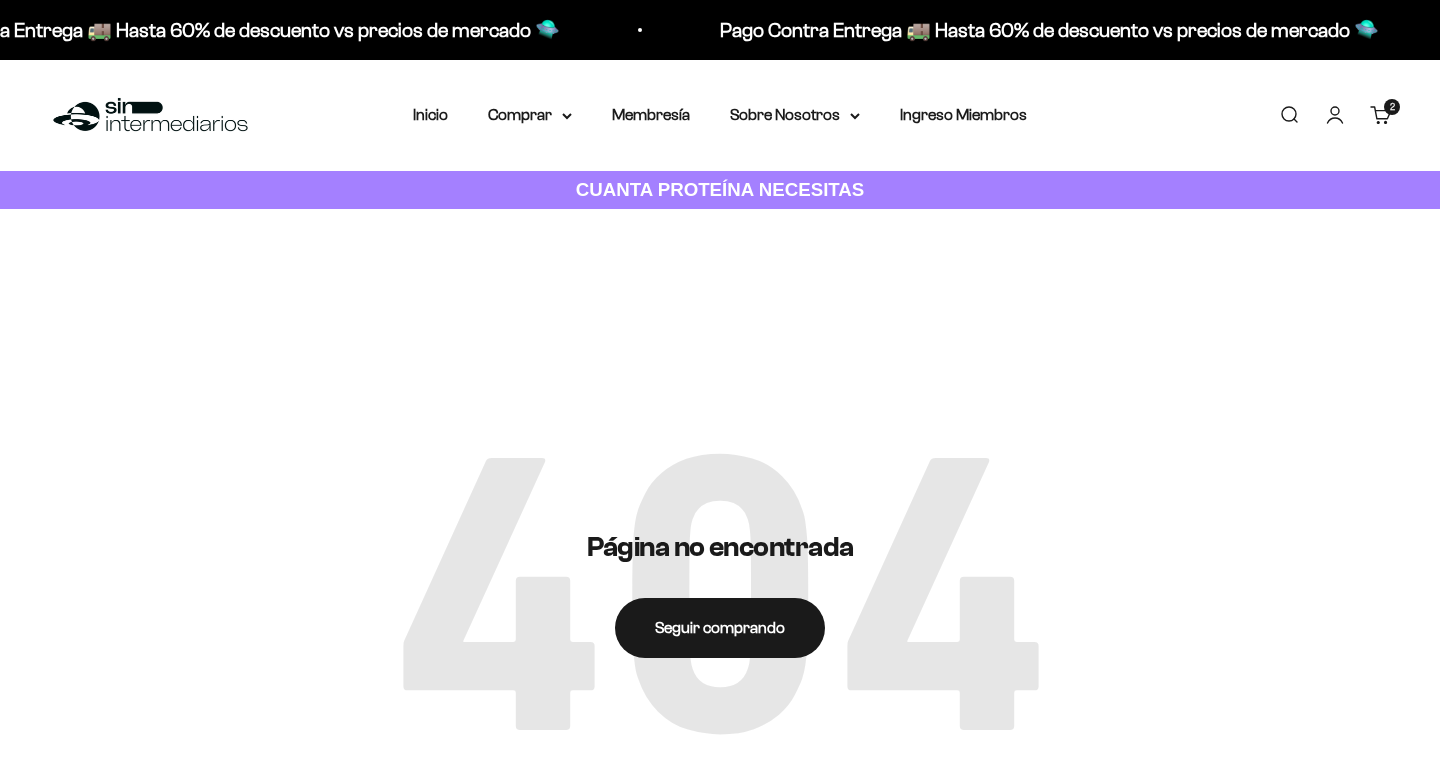 scroll, scrollTop: 0, scrollLeft: 0, axis: both 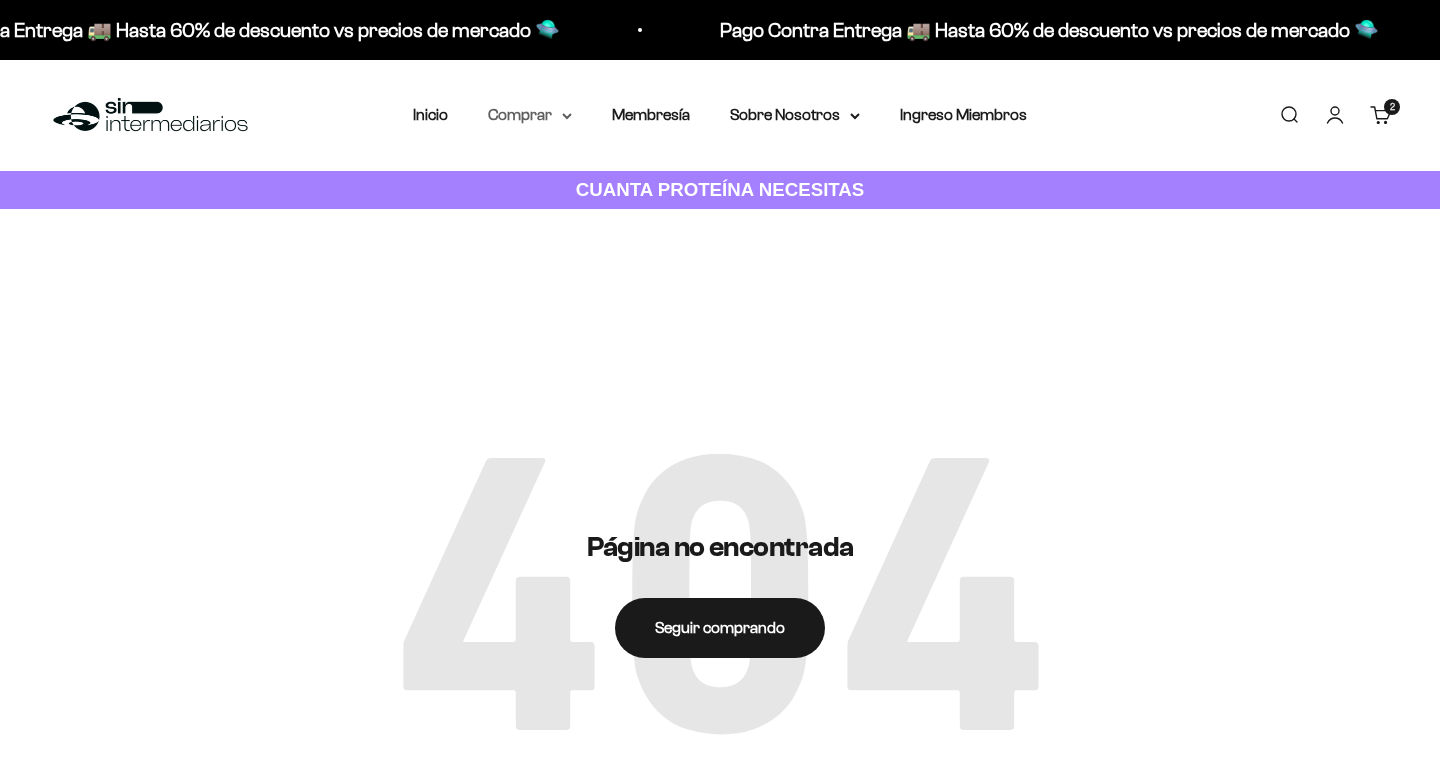 click on "Comprar" at bounding box center (530, 115) 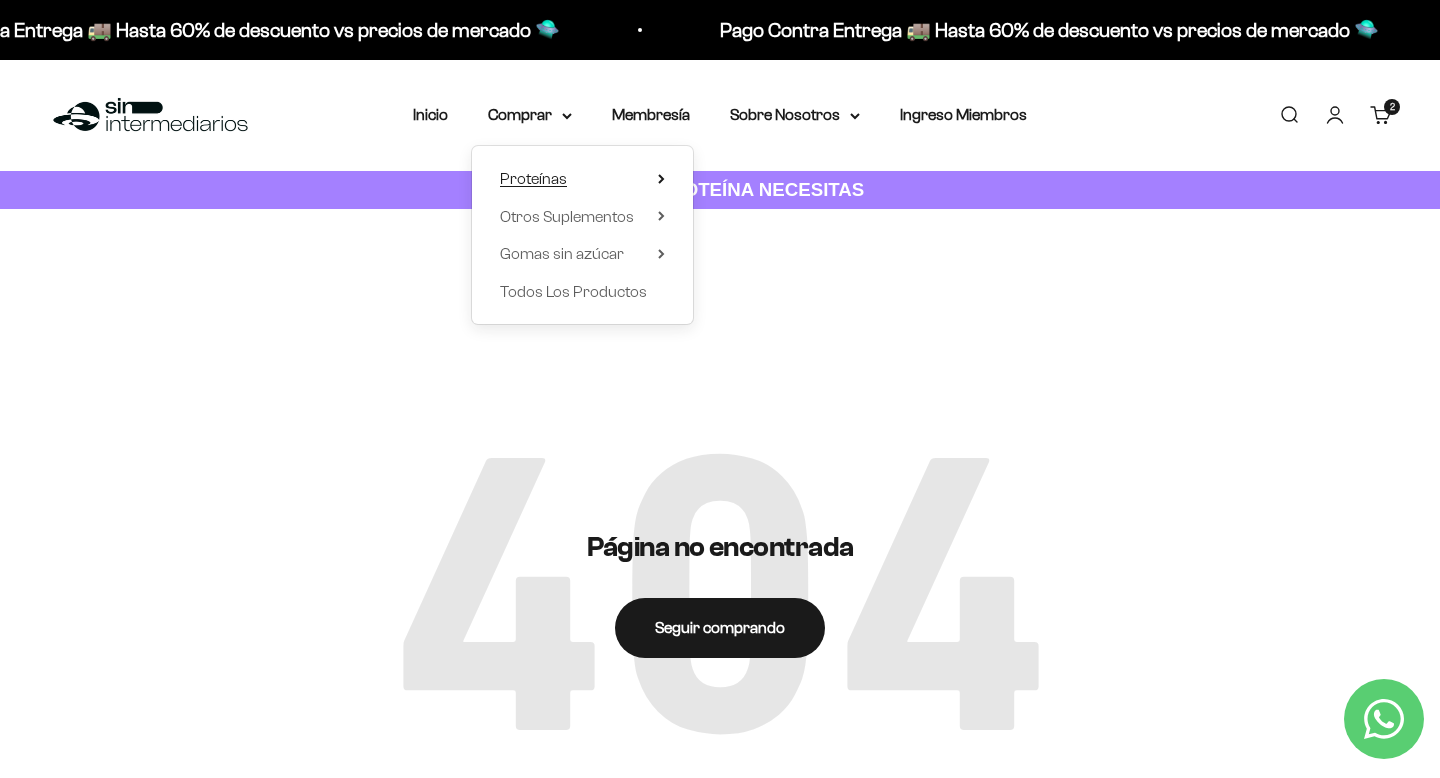 click 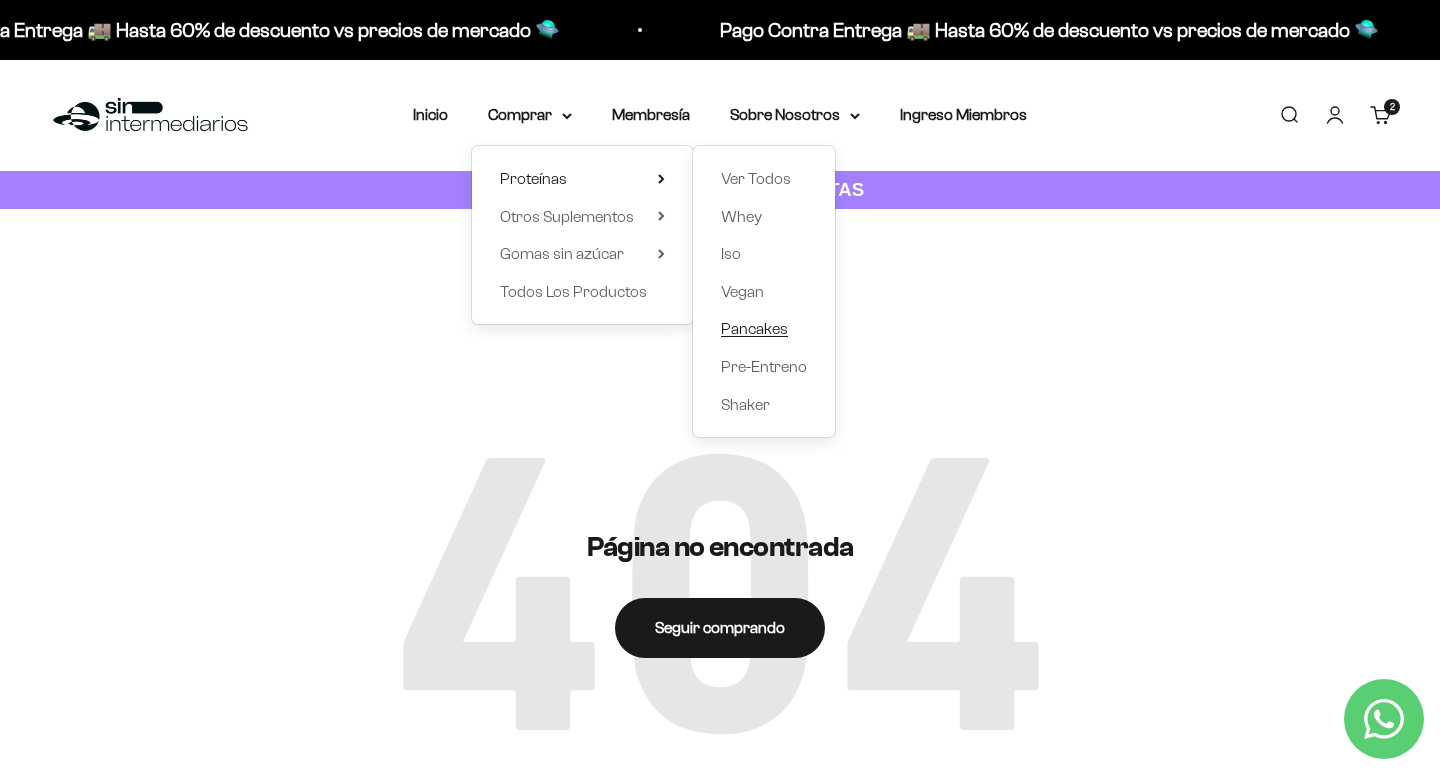 click on "Pancakes" at bounding box center [754, 328] 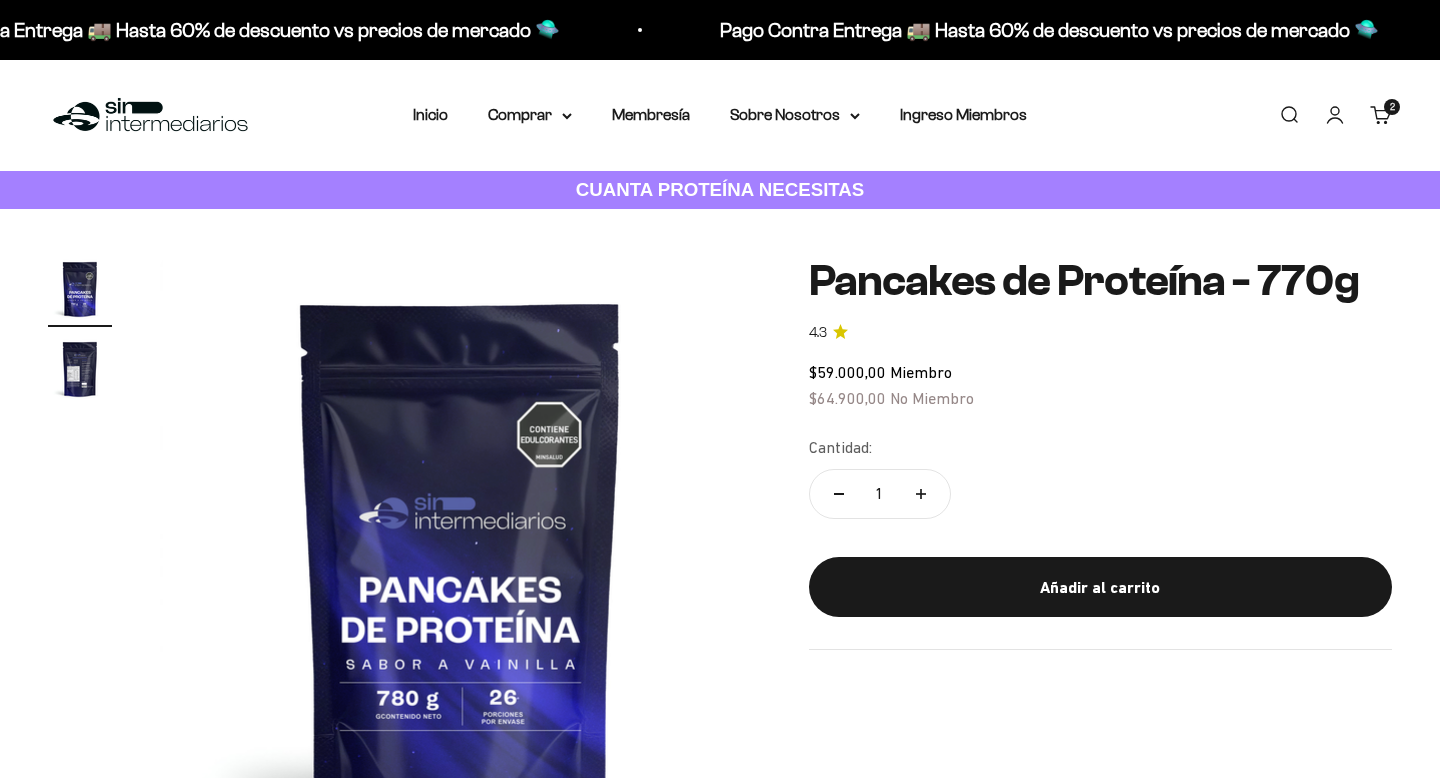 scroll, scrollTop: 0, scrollLeft: 0, axis: both 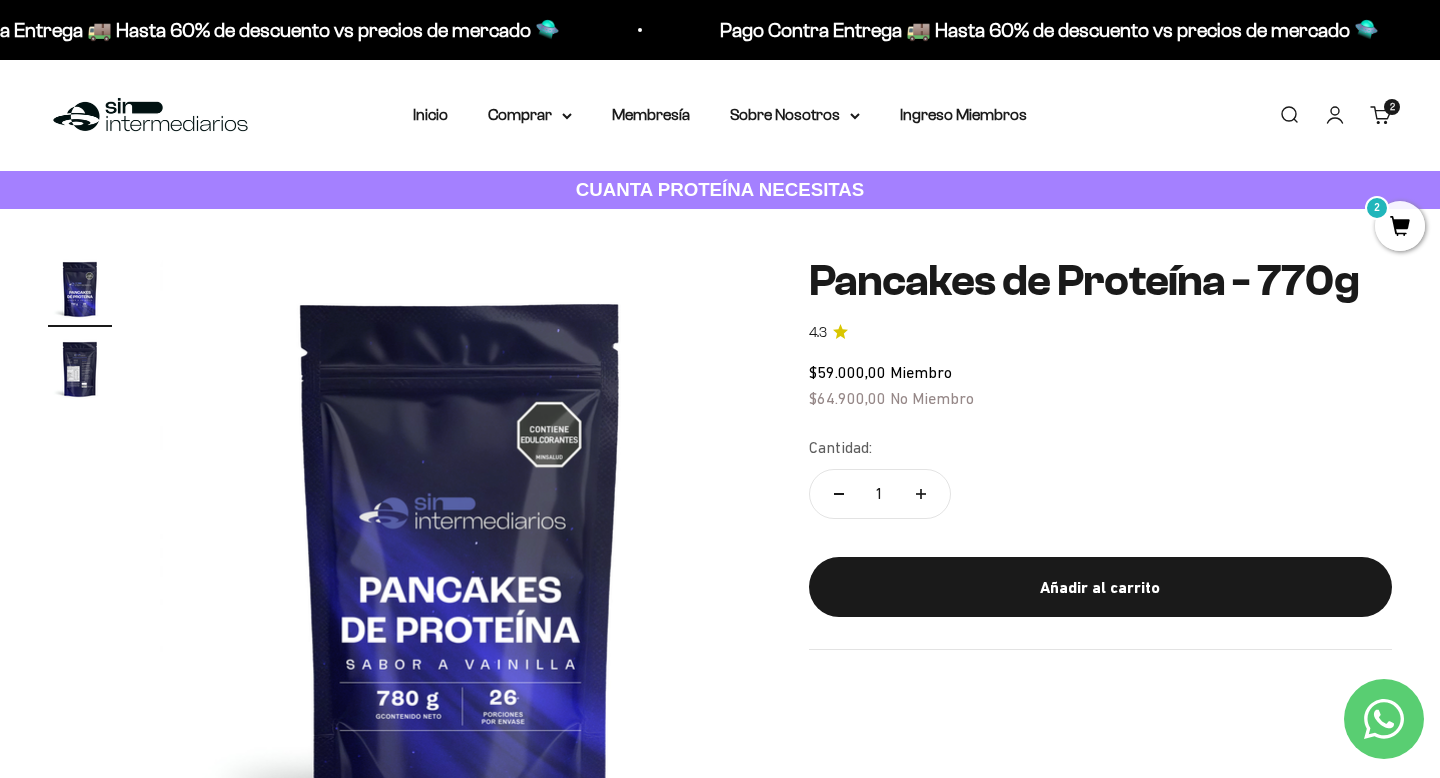 click on "Menú
Buscar
Inicio
Comprar
Proteínas
Ver Todos
Whey
Iso Vegan Pancakes Pre-Entreno 2" at bounding box center [720, 115] 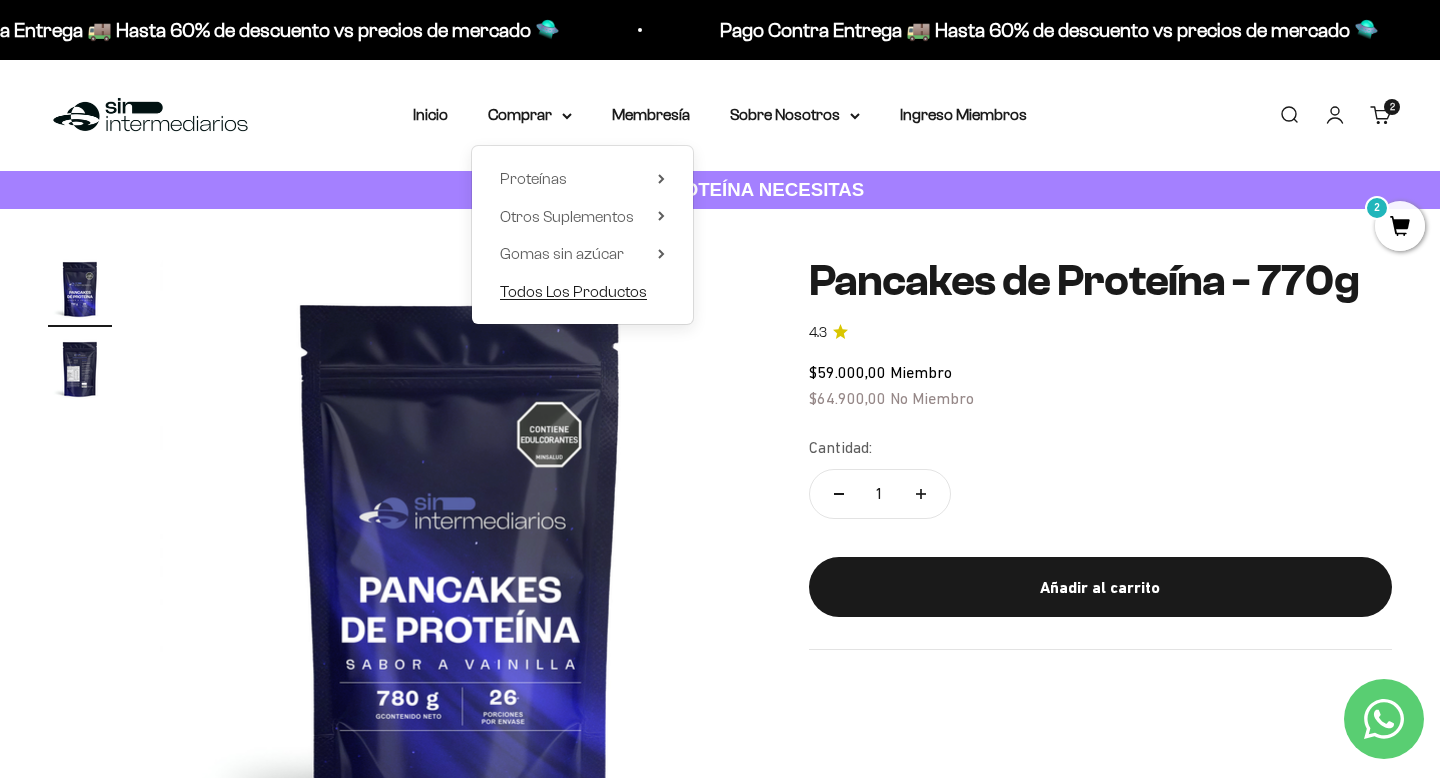 click on "Todos Los Productos" at bounding box center [573, 291] 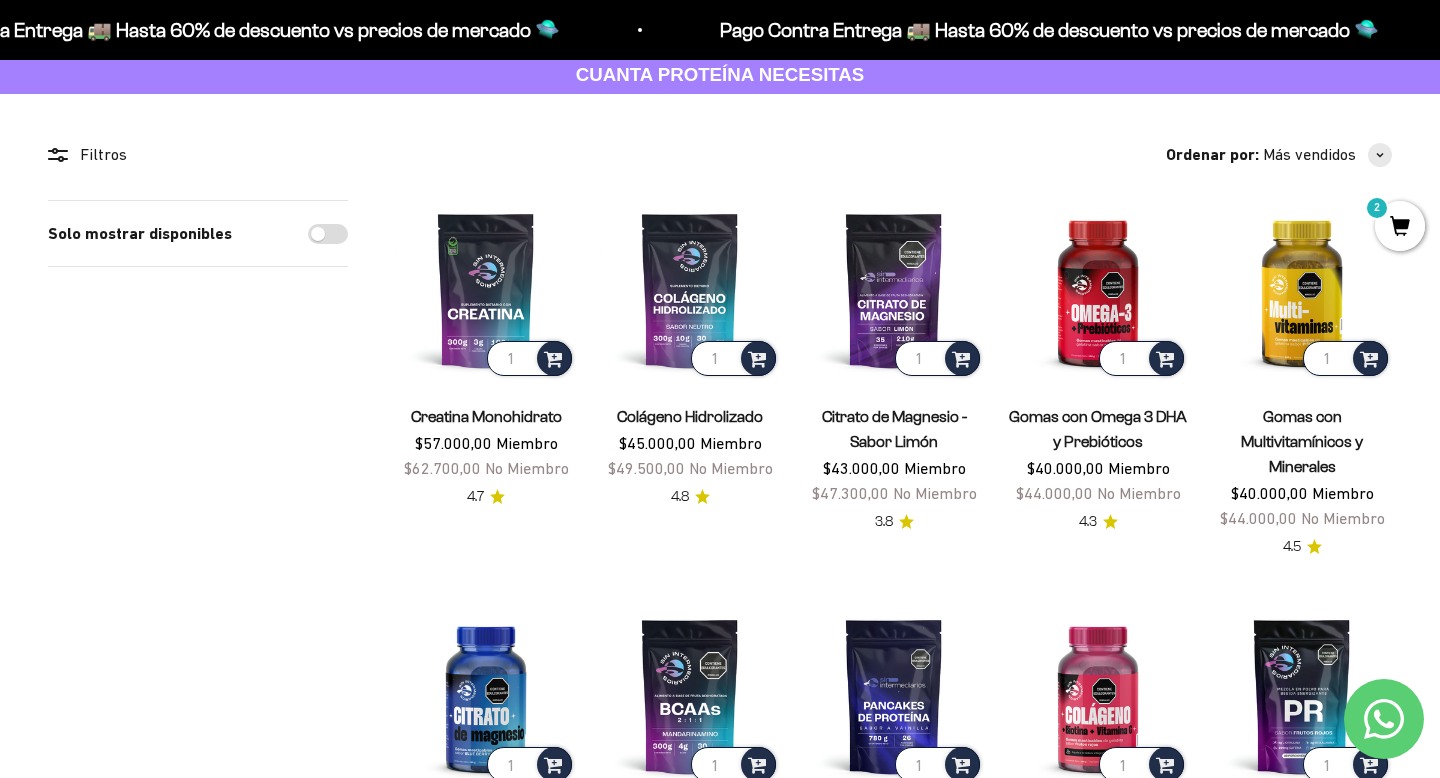 scroll, scrollTop: 0, scrollLeft: 0, axis: both 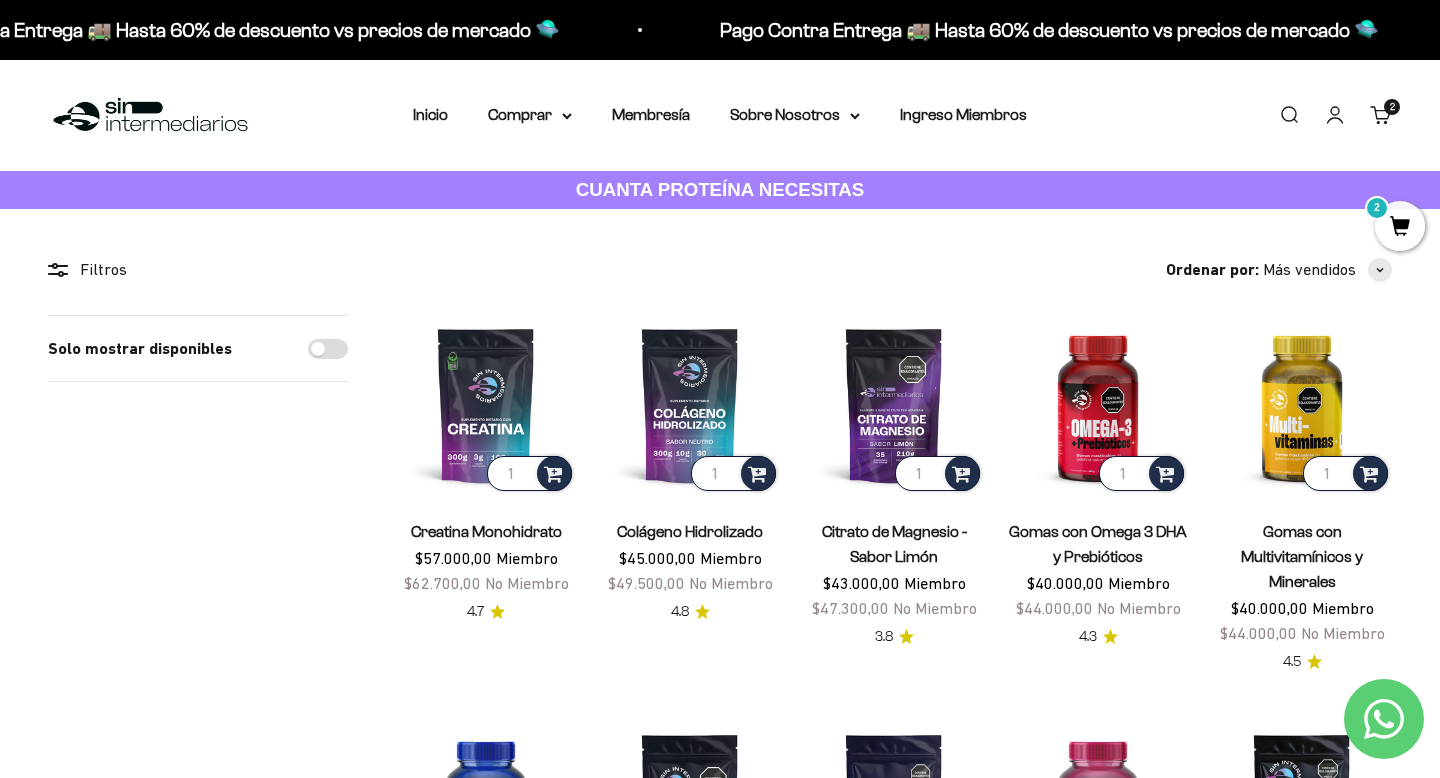 click on "2" at bounding box center (1400, 226) 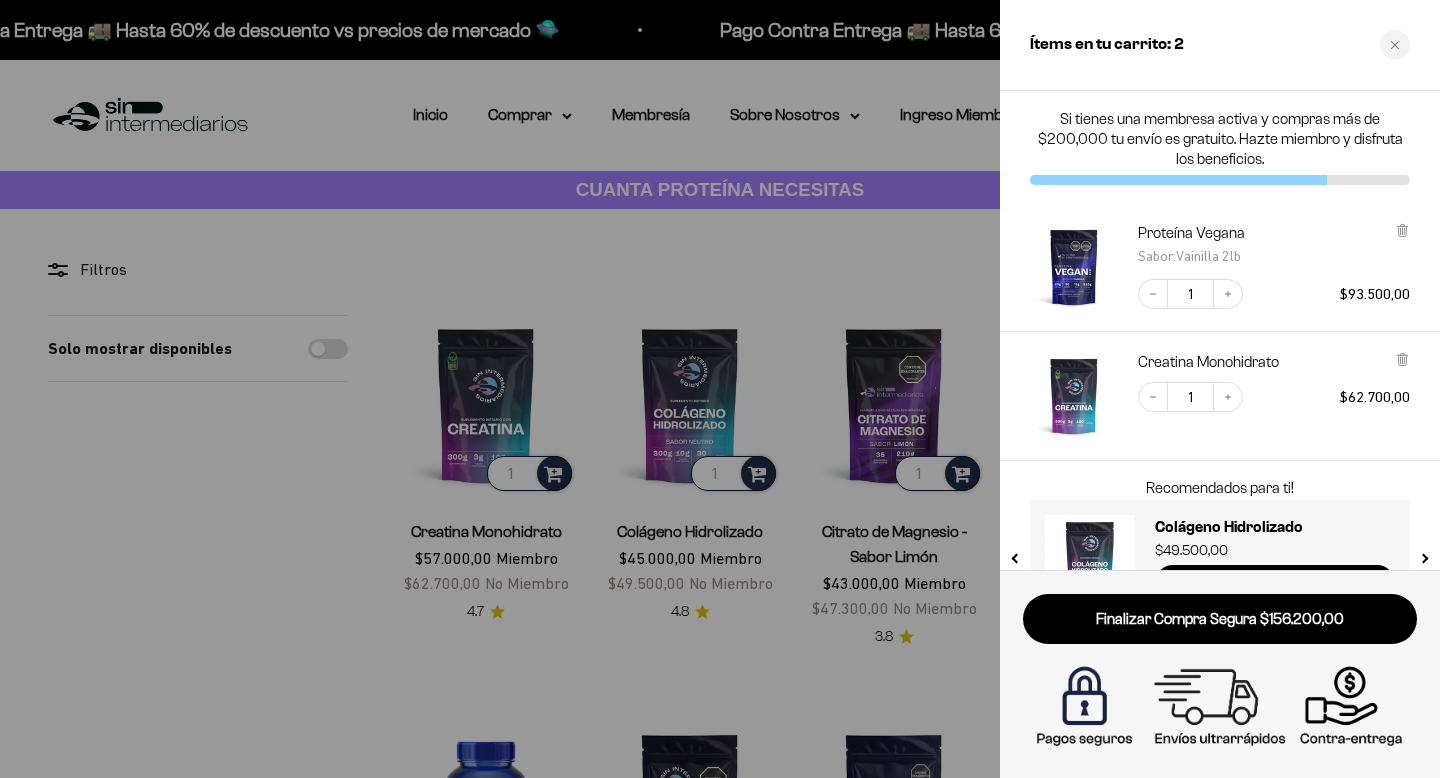 scroll, scrollTop: 65, scrollLeft: 0, axis: vertical 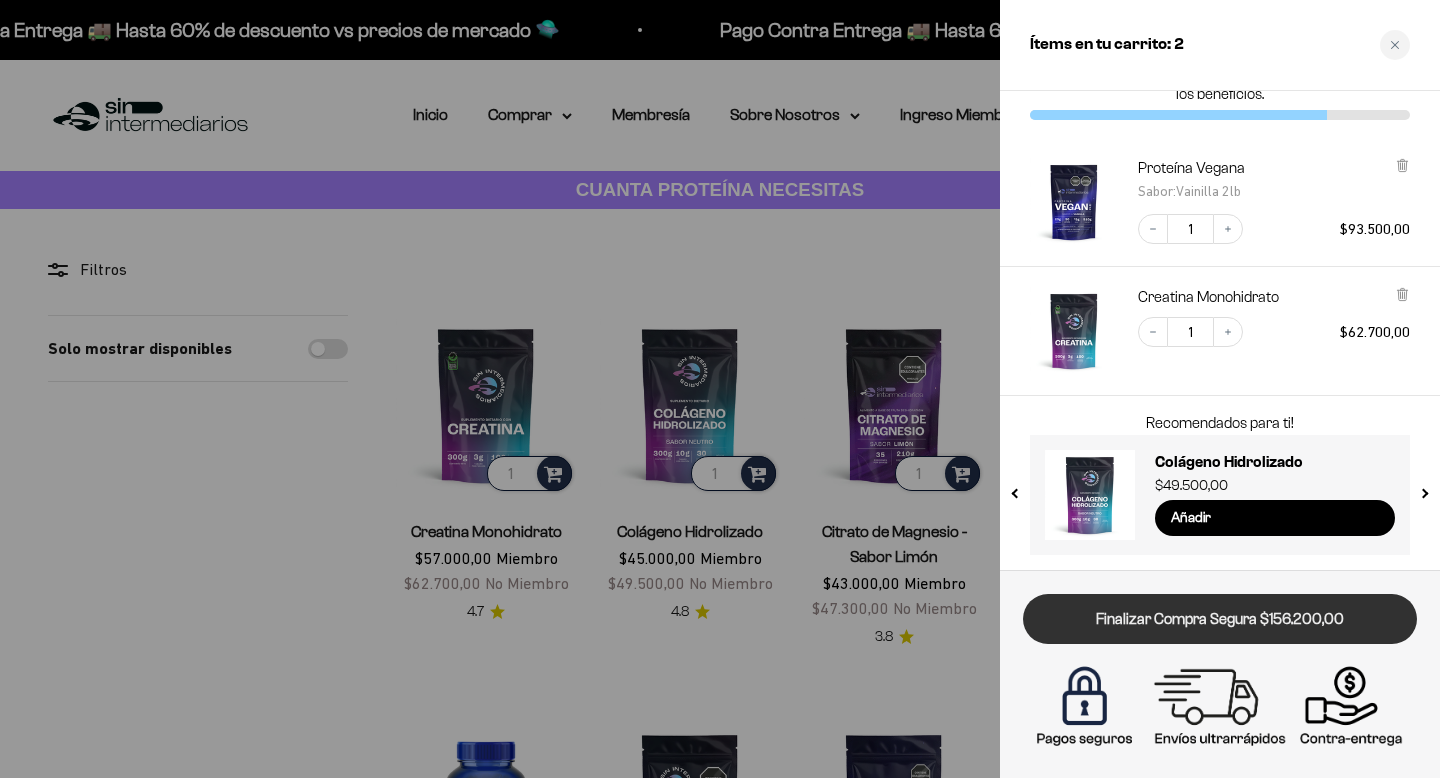 click on "Finalizar Compra Segura $156.200,00" at bounding box center (1220, 619) 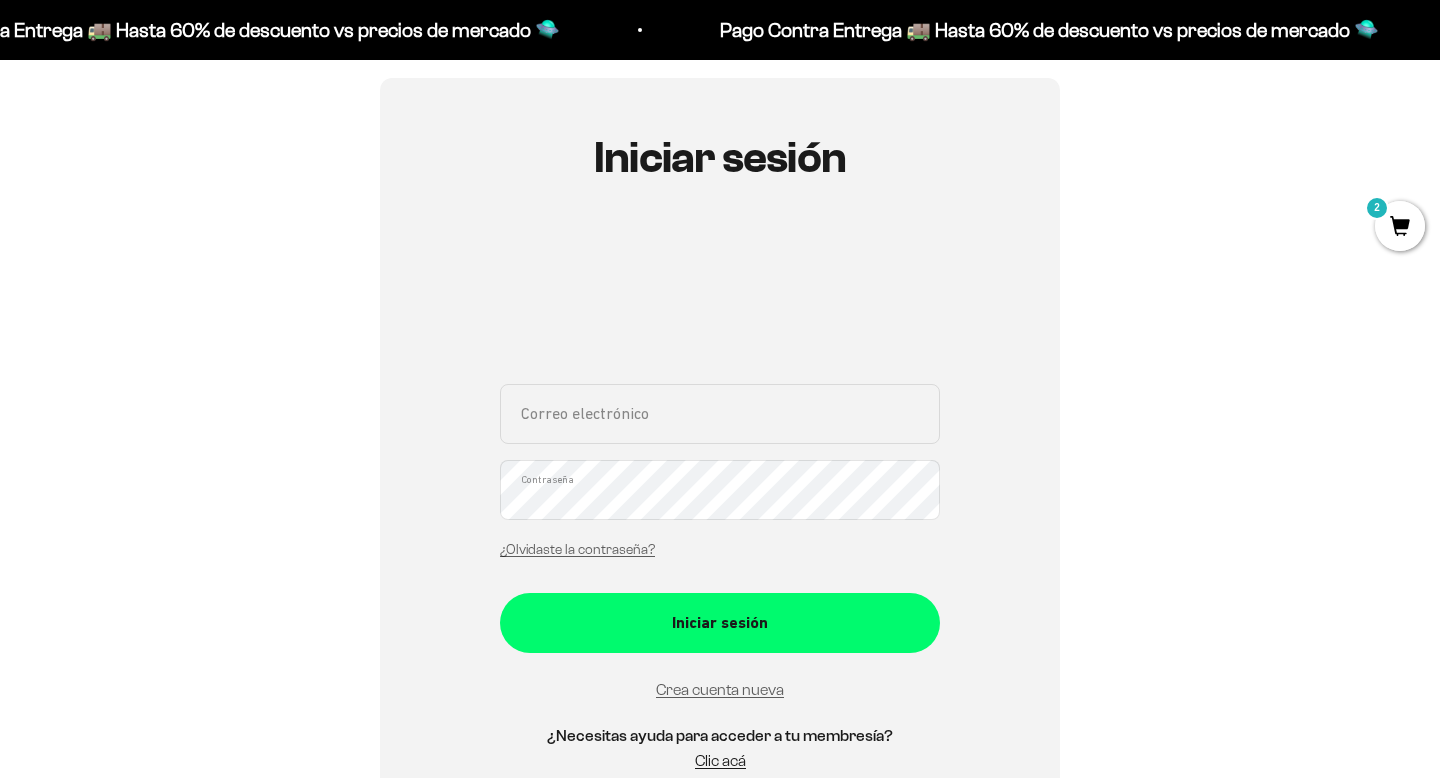scroll, scrollTop: 228, scrollLeft: 0, axis: vertical 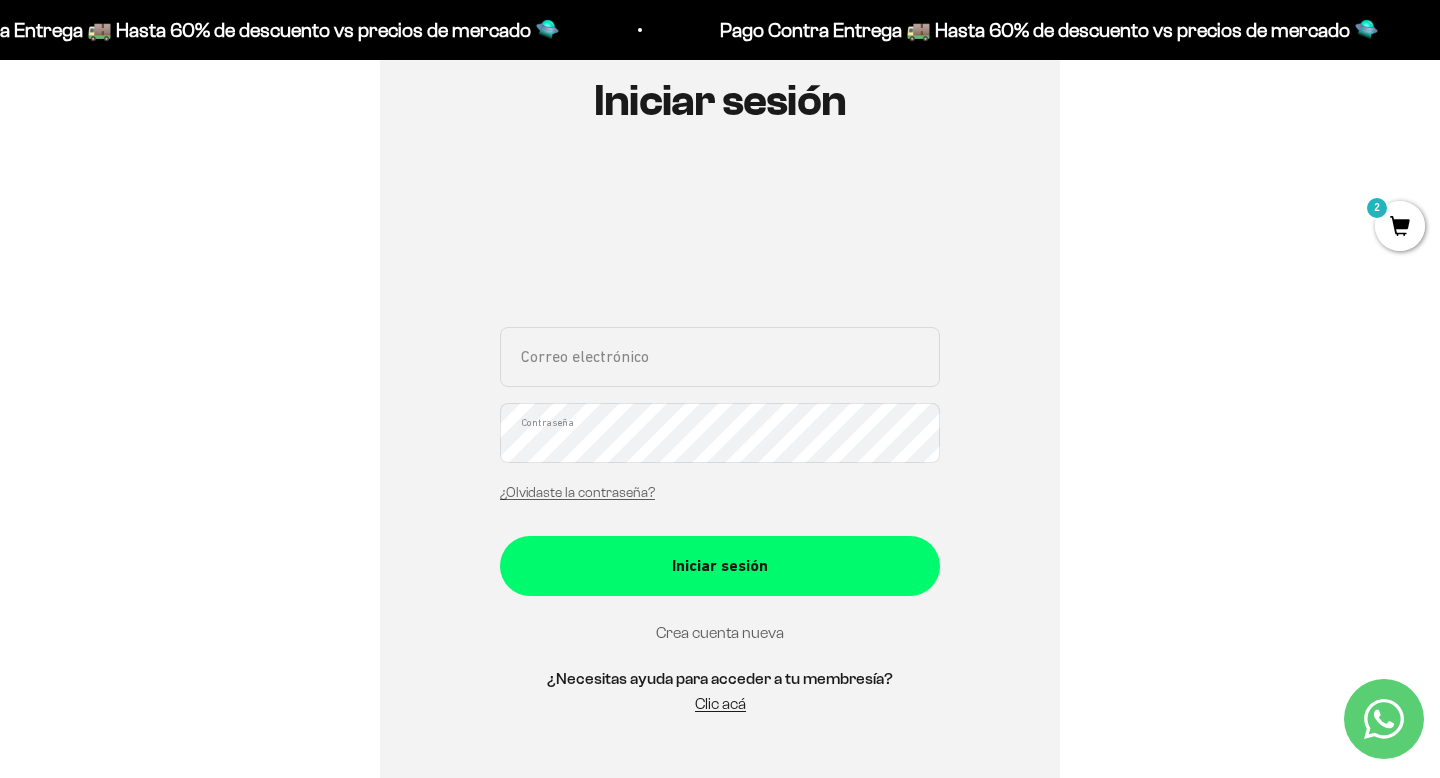 click on "Crea cuenta nueva" at bounding box center [720, 632] 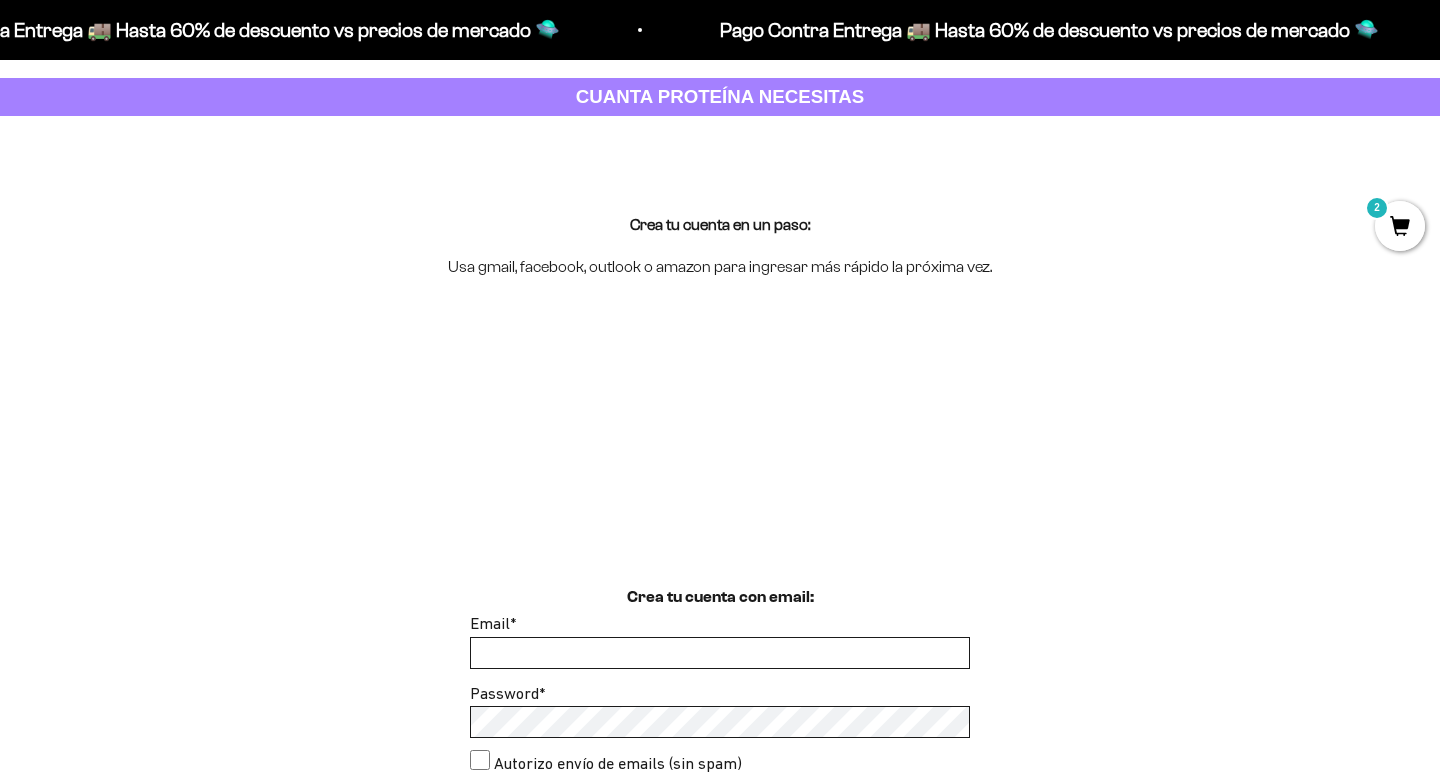 scroll, scrollTop: 379, scrollLeft: 0, axis: vertical 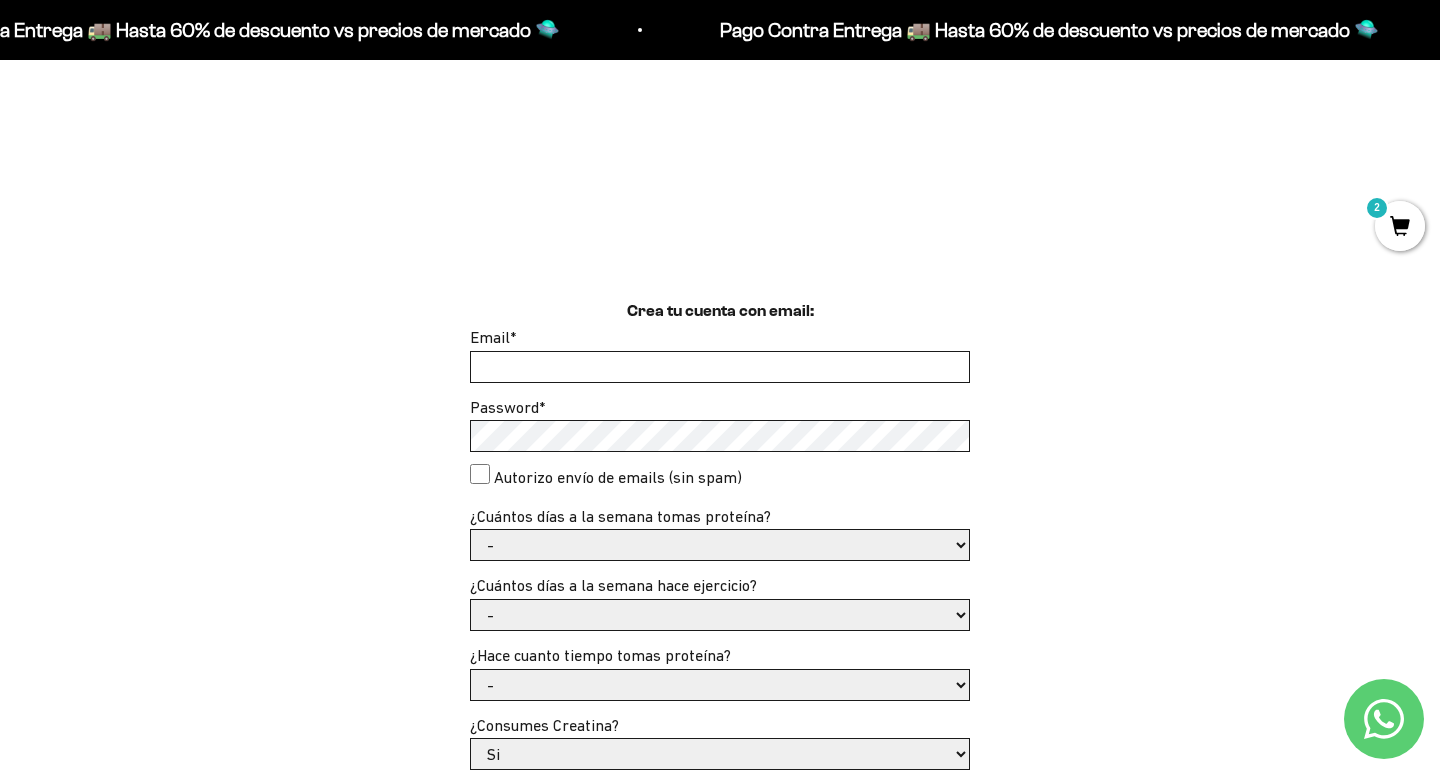 click on "Email
*
Password
*
Autorizo envío de emails (sin spam)
¿Cuántos días a la semana tomas proteína?
-
1 o 2
3 a 5
6 o 7
¿Cuántos días a la semana hace ejercicio?
-" at bounding box center (720, 688) 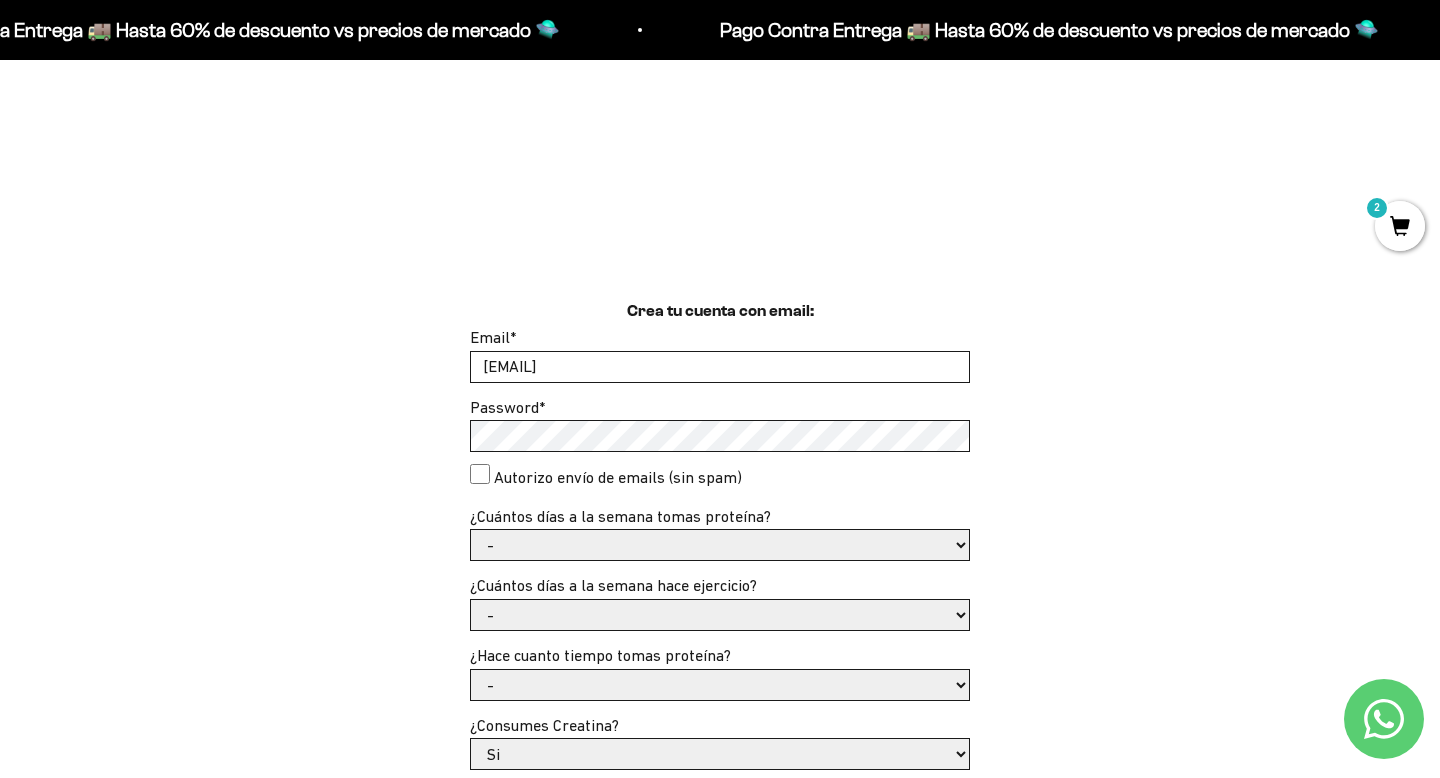 type on "[EMAIL]" 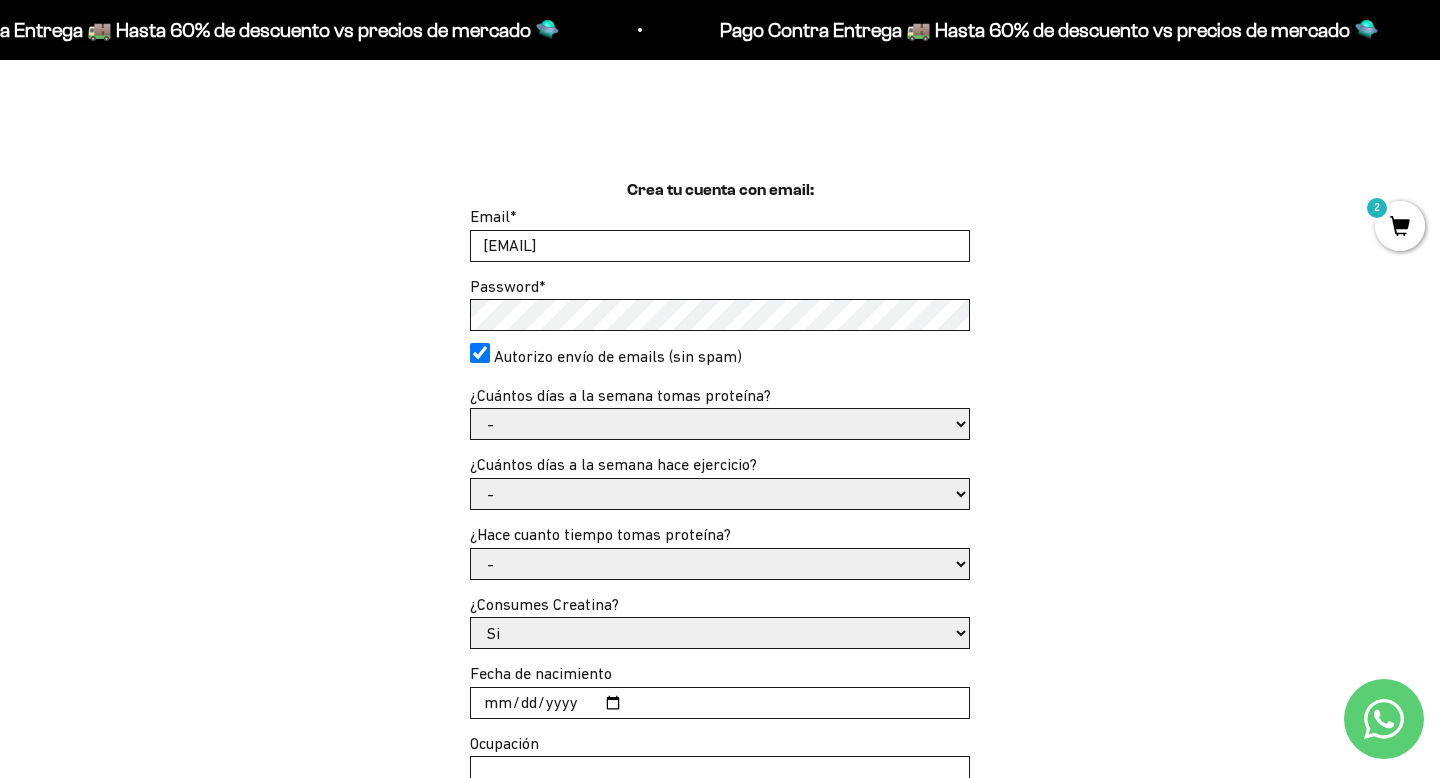 scroll, scrollTop: 535, scrollLeft: 0, axis: vertical 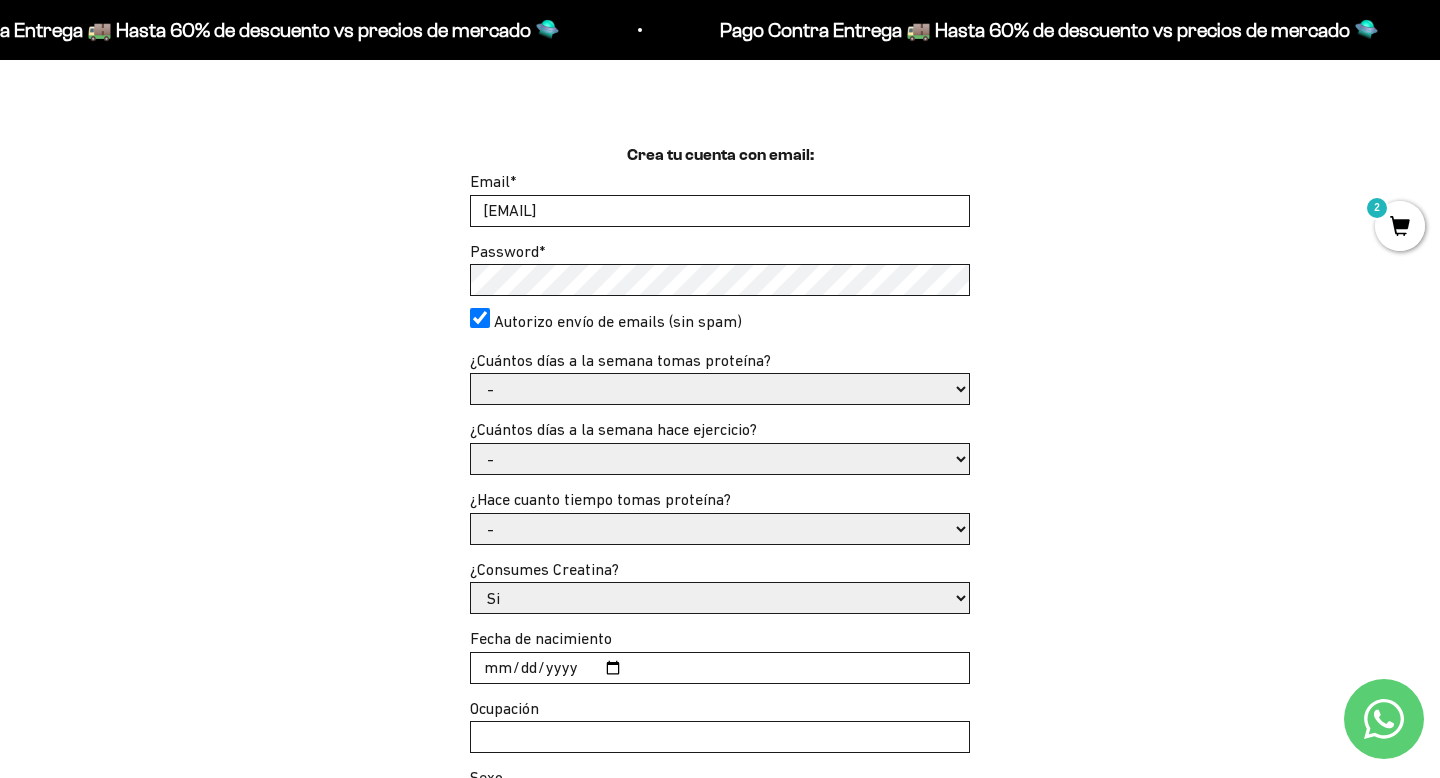 click on "-
1 o 2
3 a 5
6 o 7" at bounding box center [720, 389] 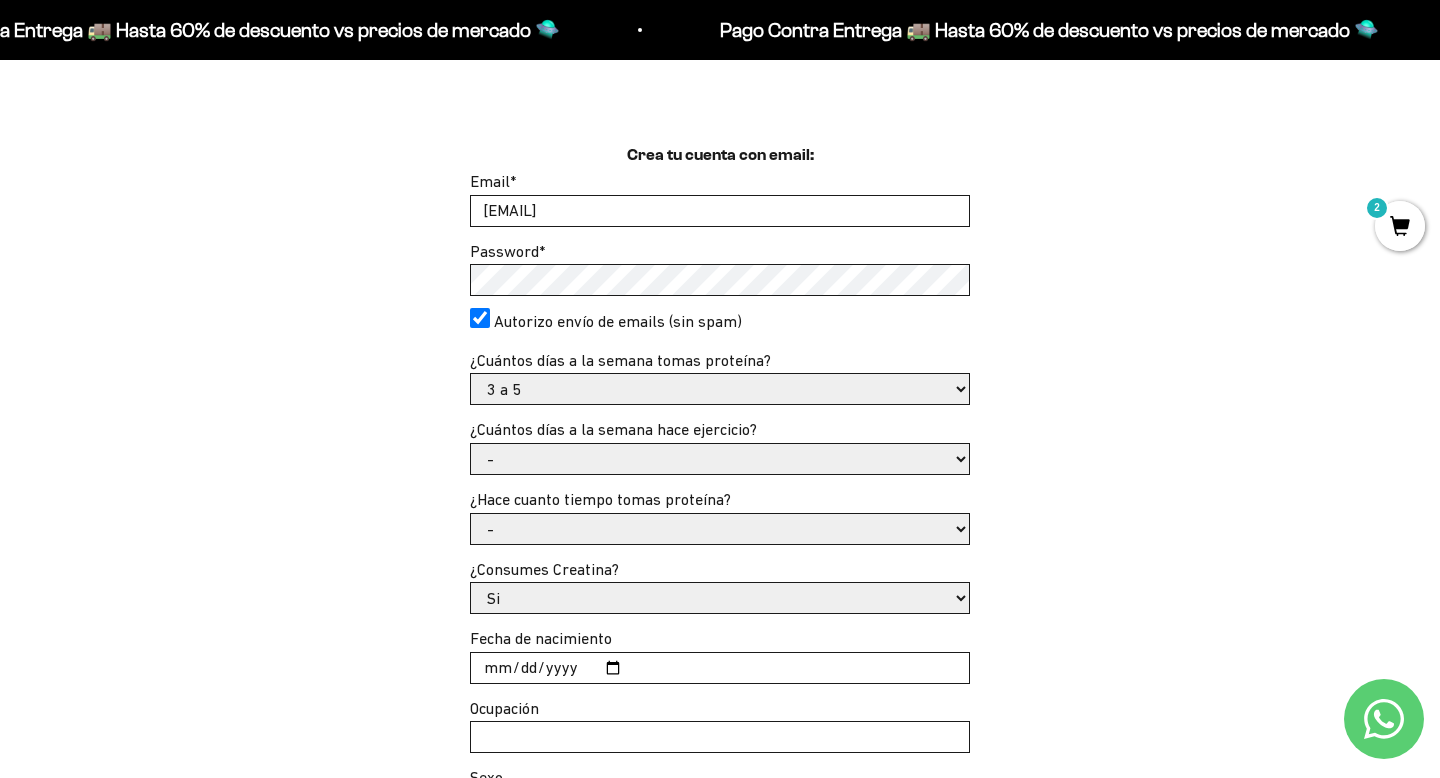 click on "-
No hago
1 a 2 días
3 a 5 días
6 o 7 días" at bounding box center [720, 459] 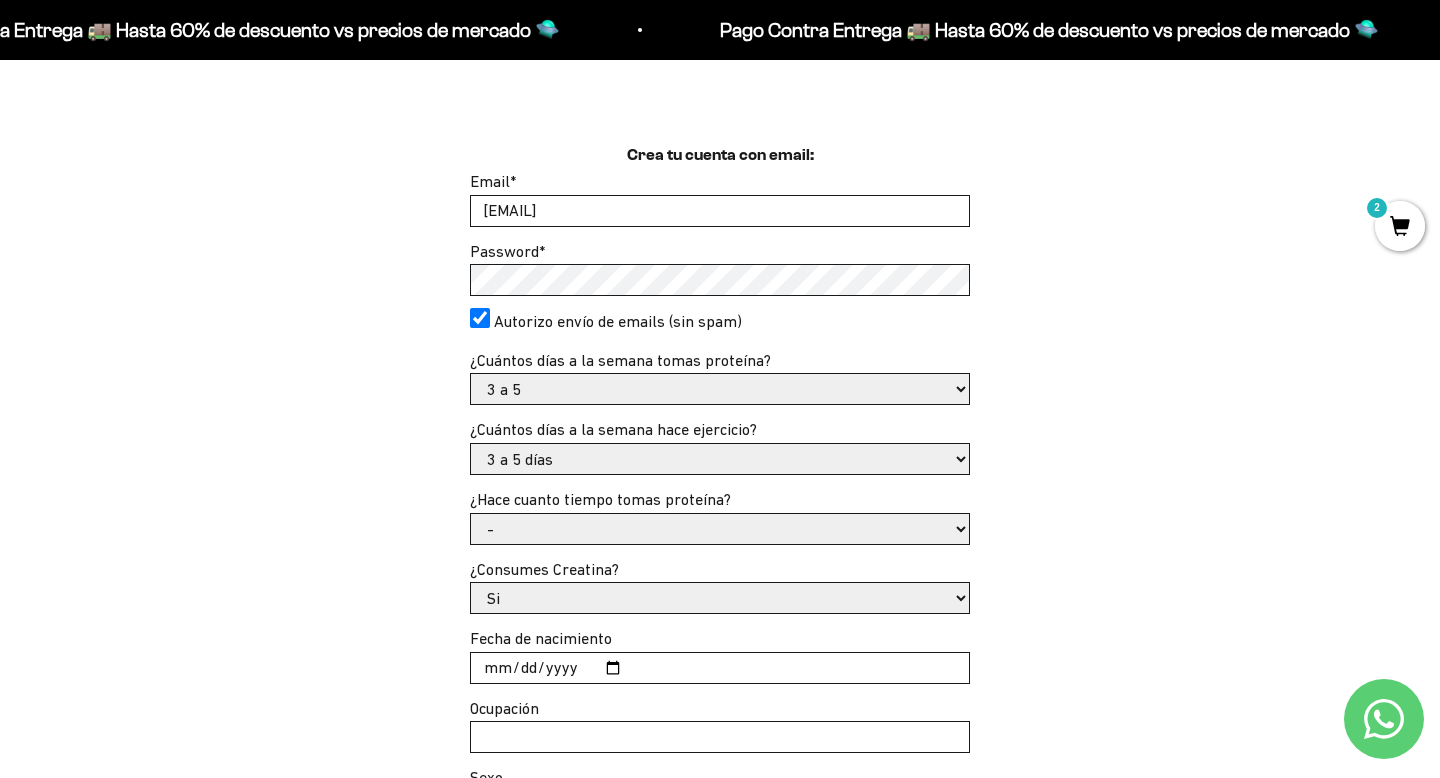 click on "-
No hago
1 a 2 días
3 a 5 días
6 o 7 días" at bounding box center [720, 459] 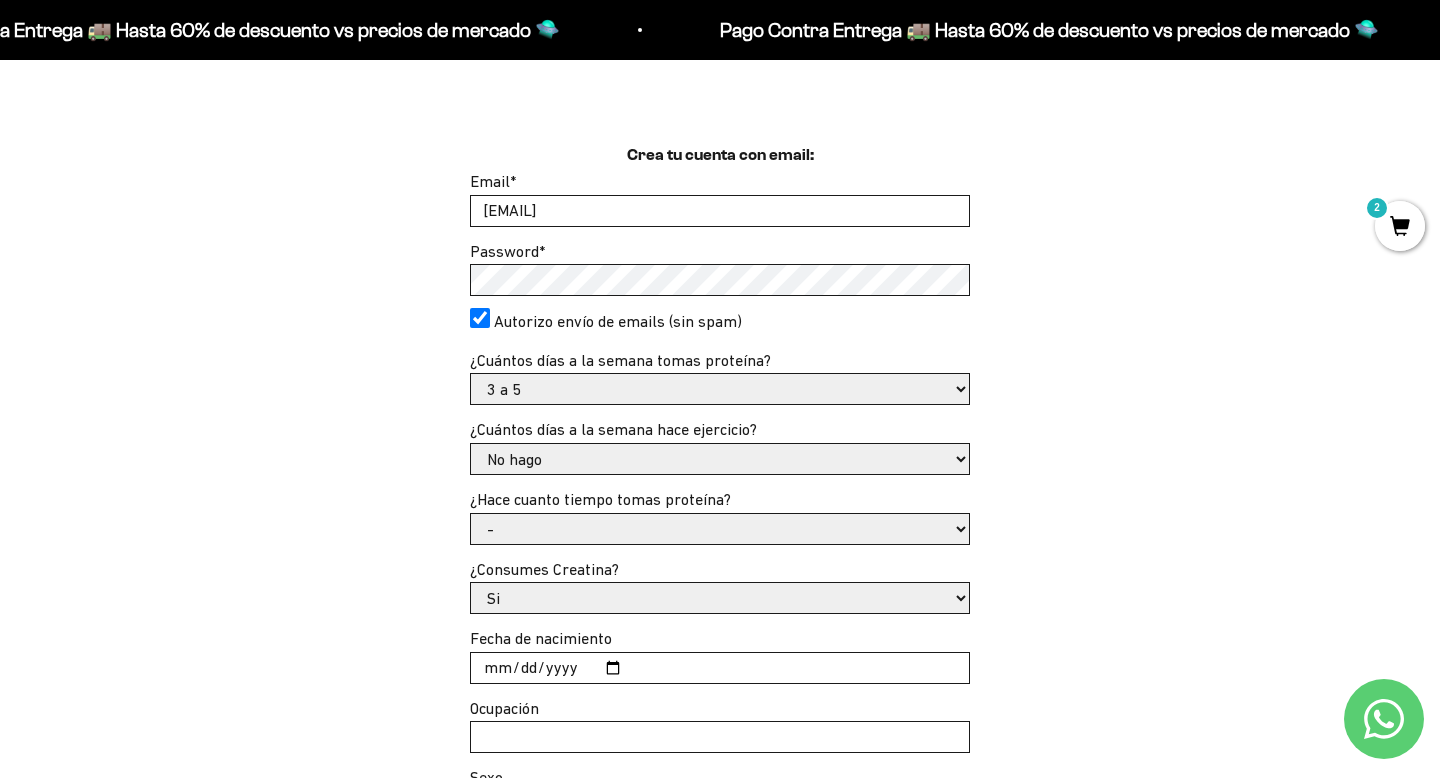 click on "-
No hago
1 a 2 días
3 a 5 días
6 o 7 días" at bounding box center (720, 459) 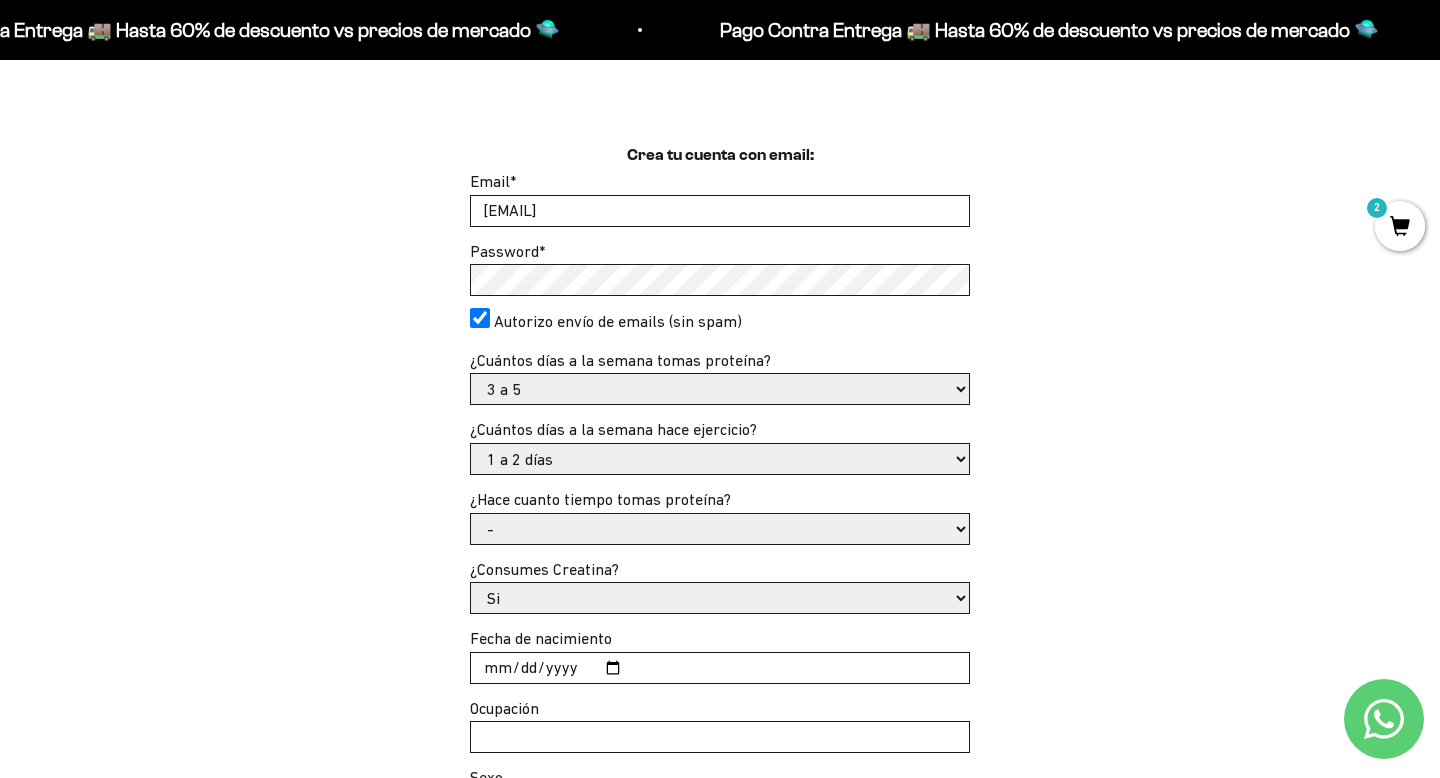 click on "-
Apenas estoy empezando
Menos de 6 meses
Más de 6 meses
Hace más de un año" at bounding box center (720, 529) 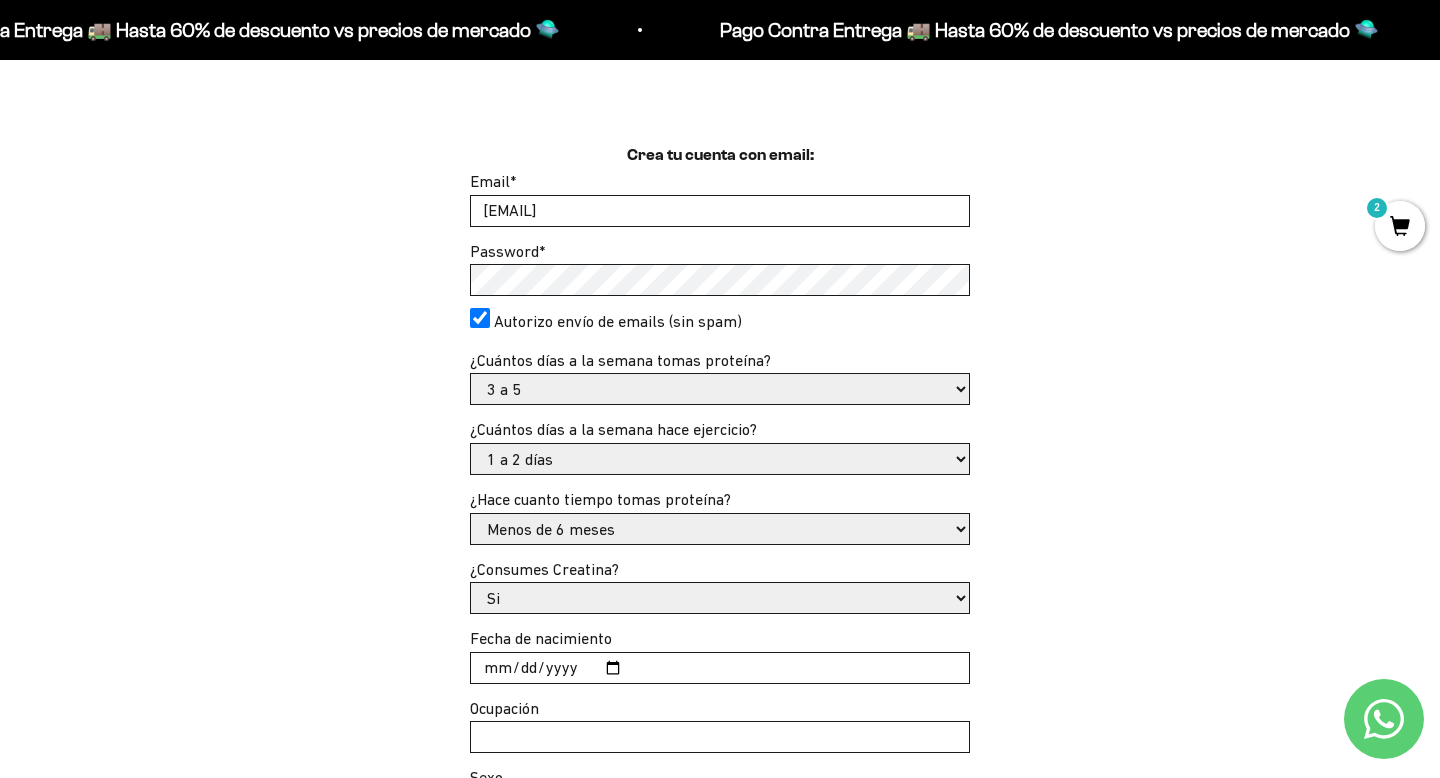click on "Si
No" at bounding box center [720, 598] 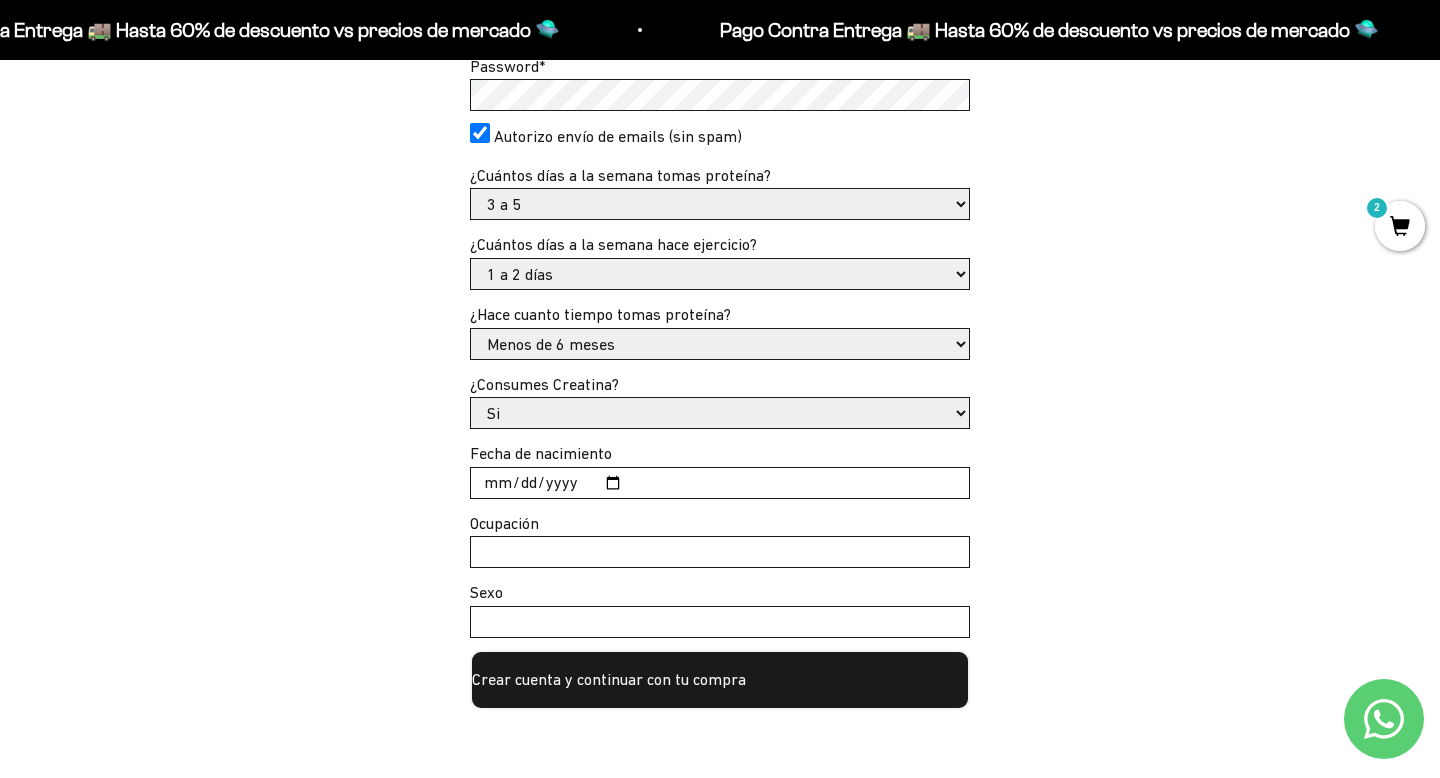 scroll, scrollTop: 755, scrollLeft: 0, axis: vertical 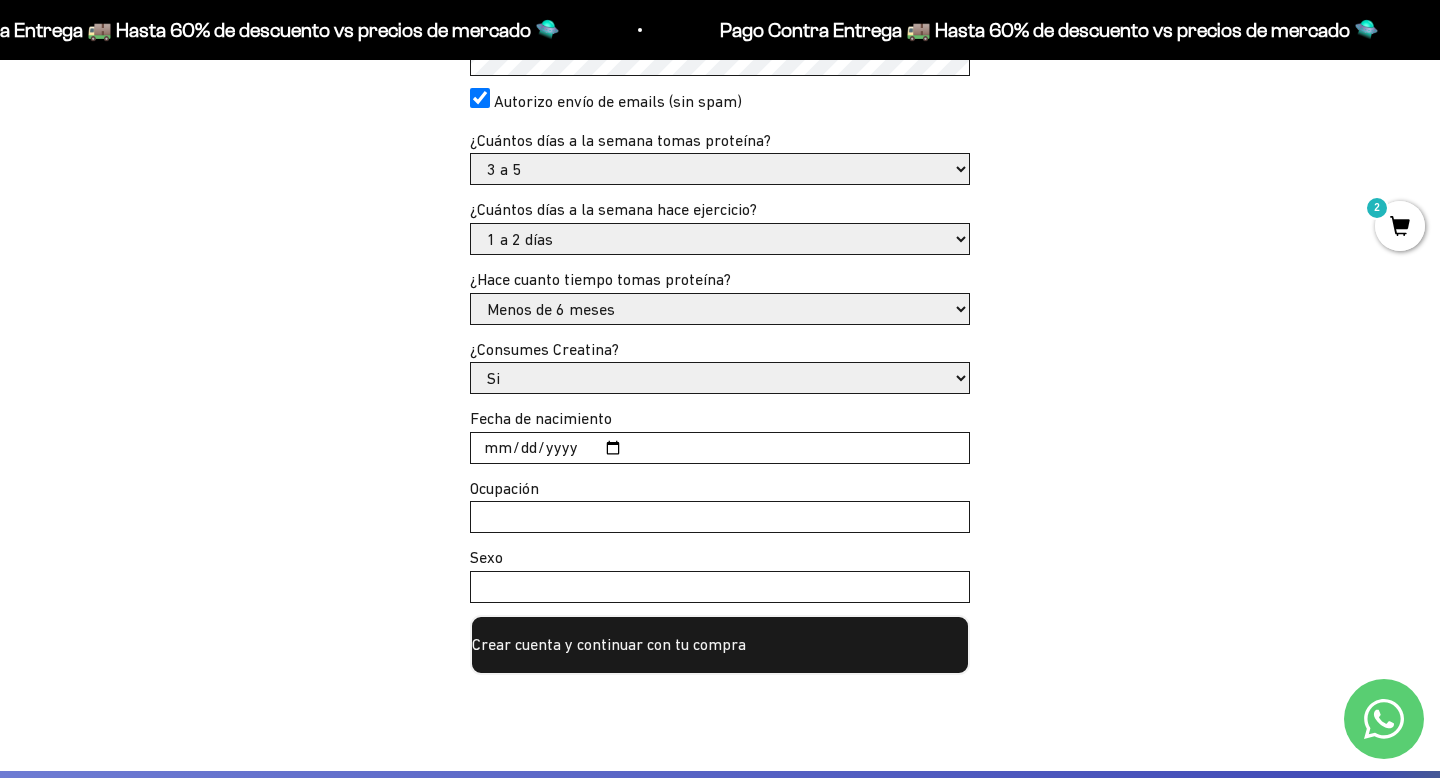 click on "Fecha de nacimiento" at bounding box center (720, 448) 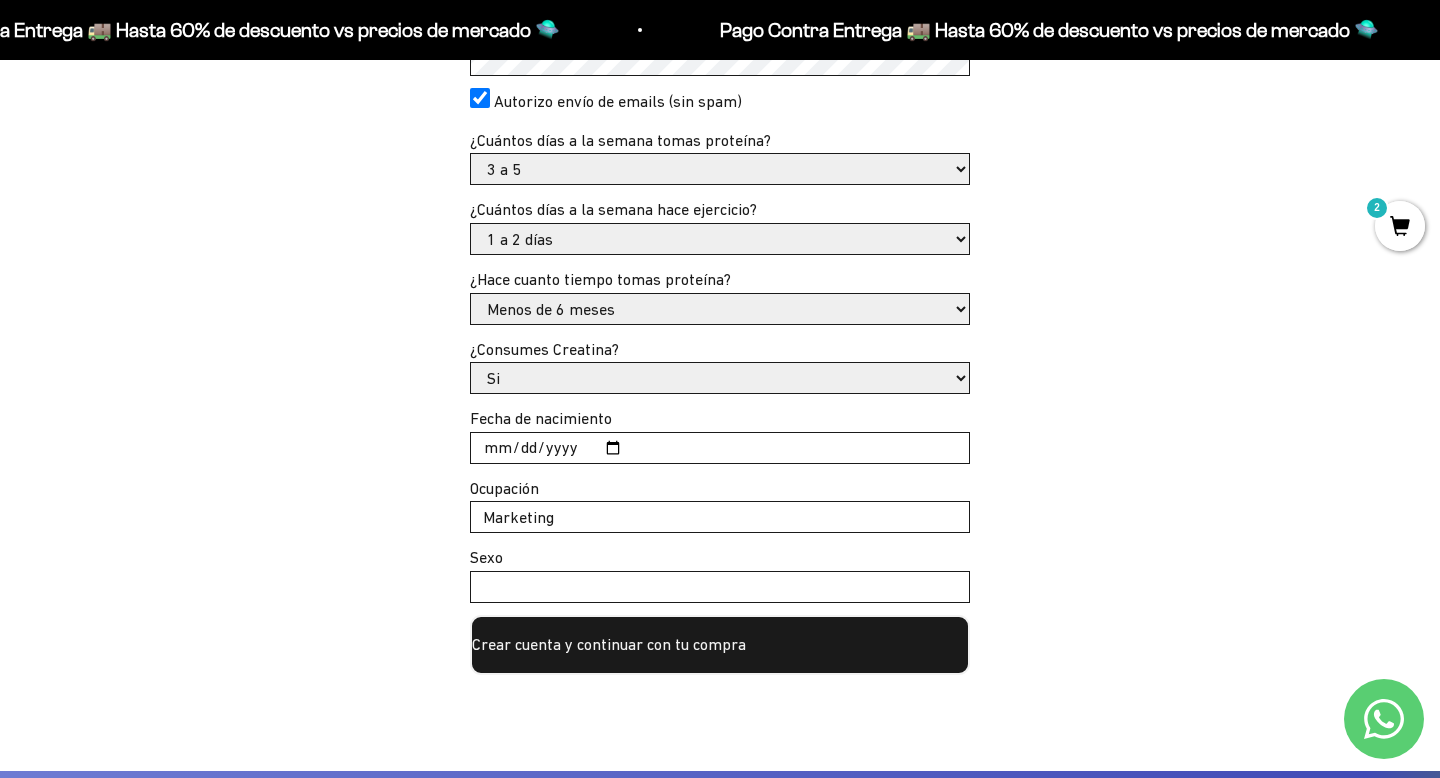 type on "Marketing" 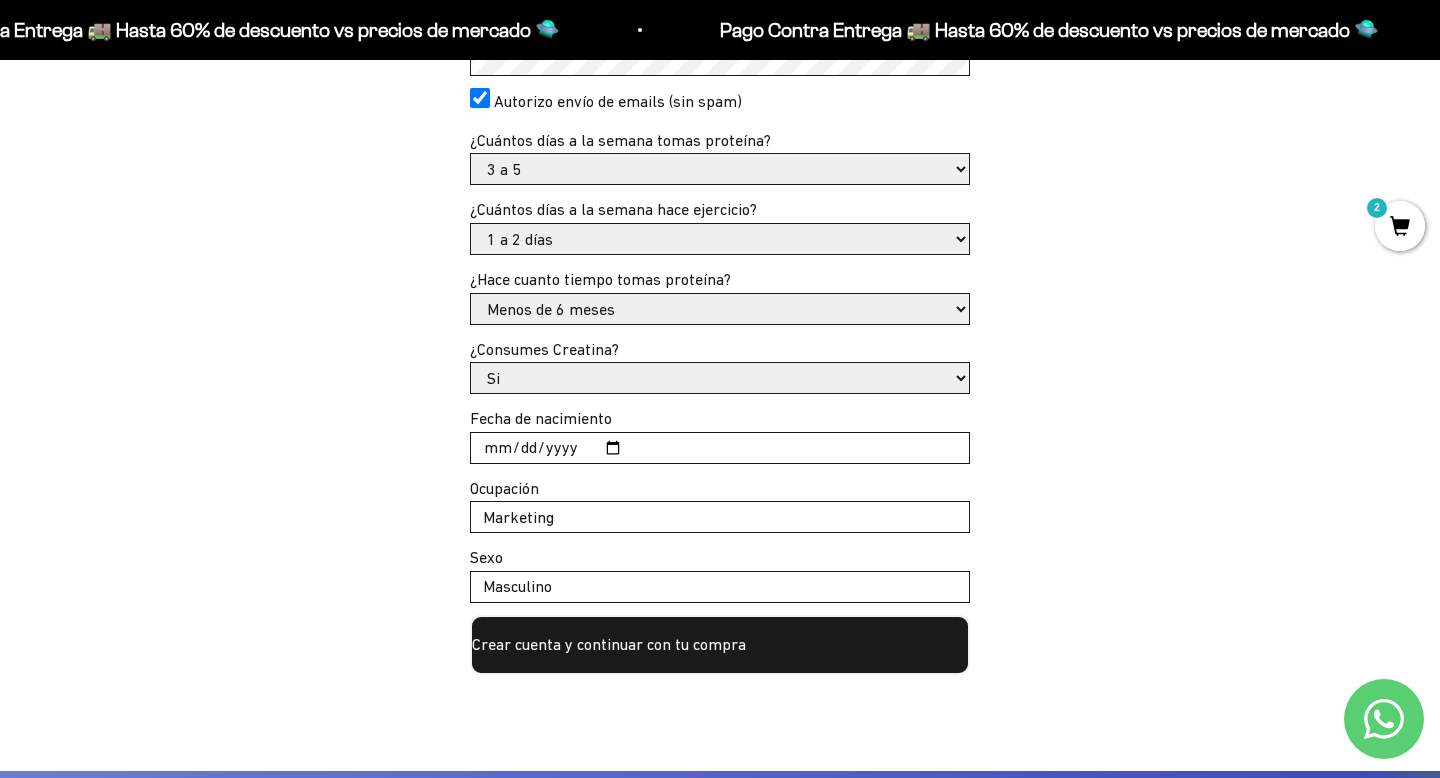 type on "Masculino" 